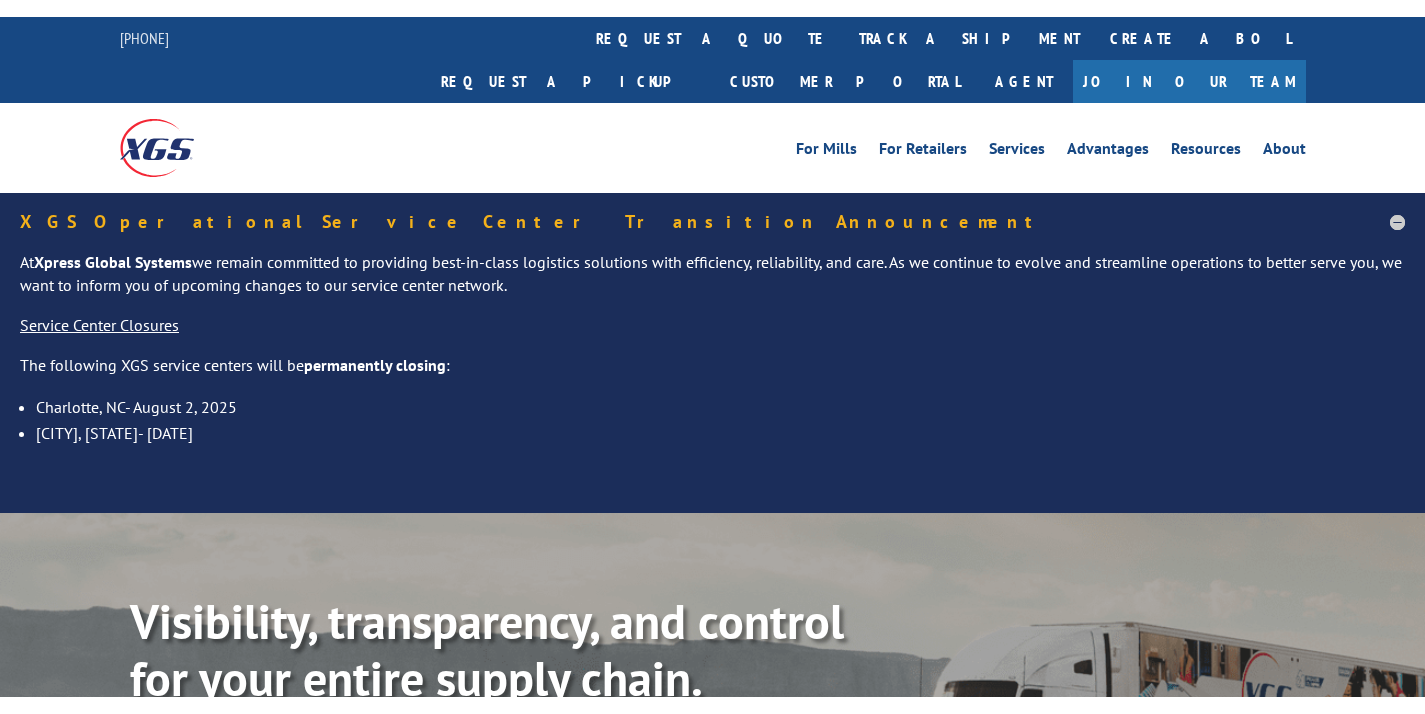 scroll, scrollTop: 0, scrollLeft: 0, axis: both 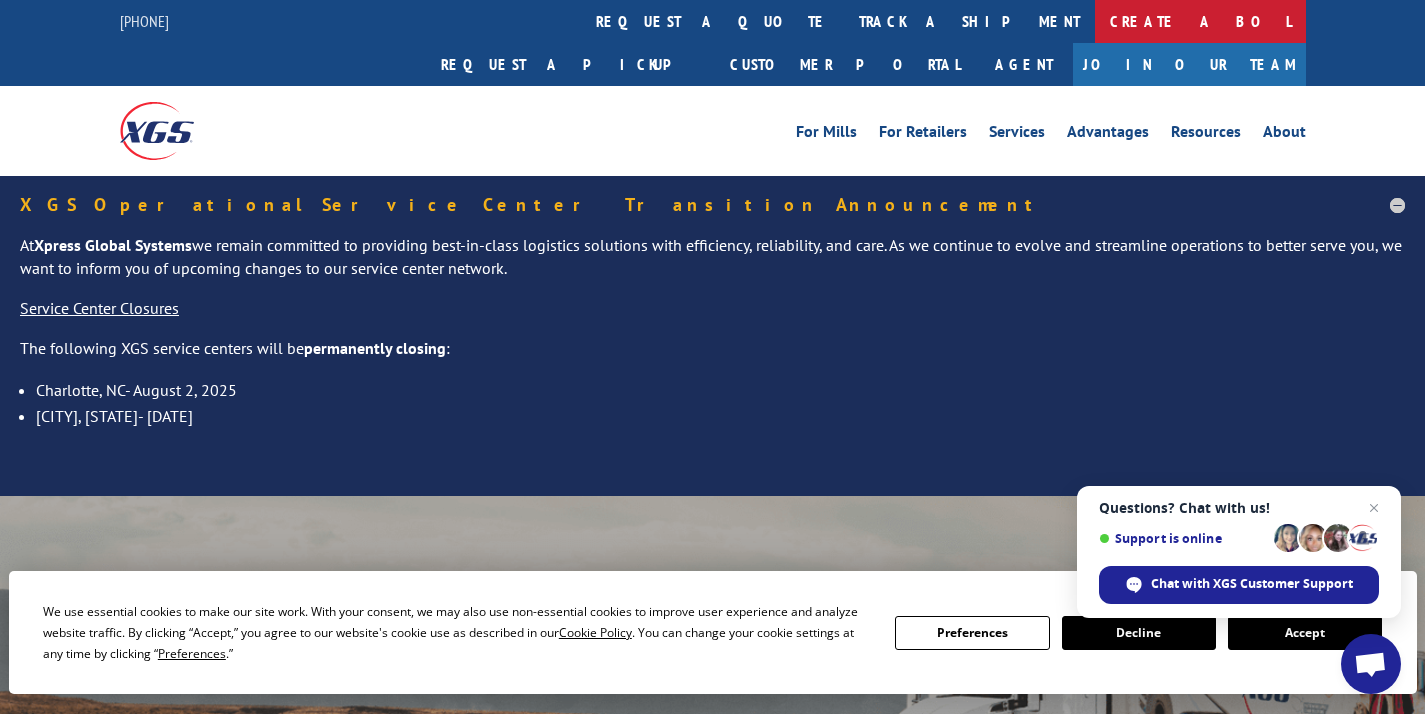 click on "Create a BOL" at bounding box center (1200, 21) 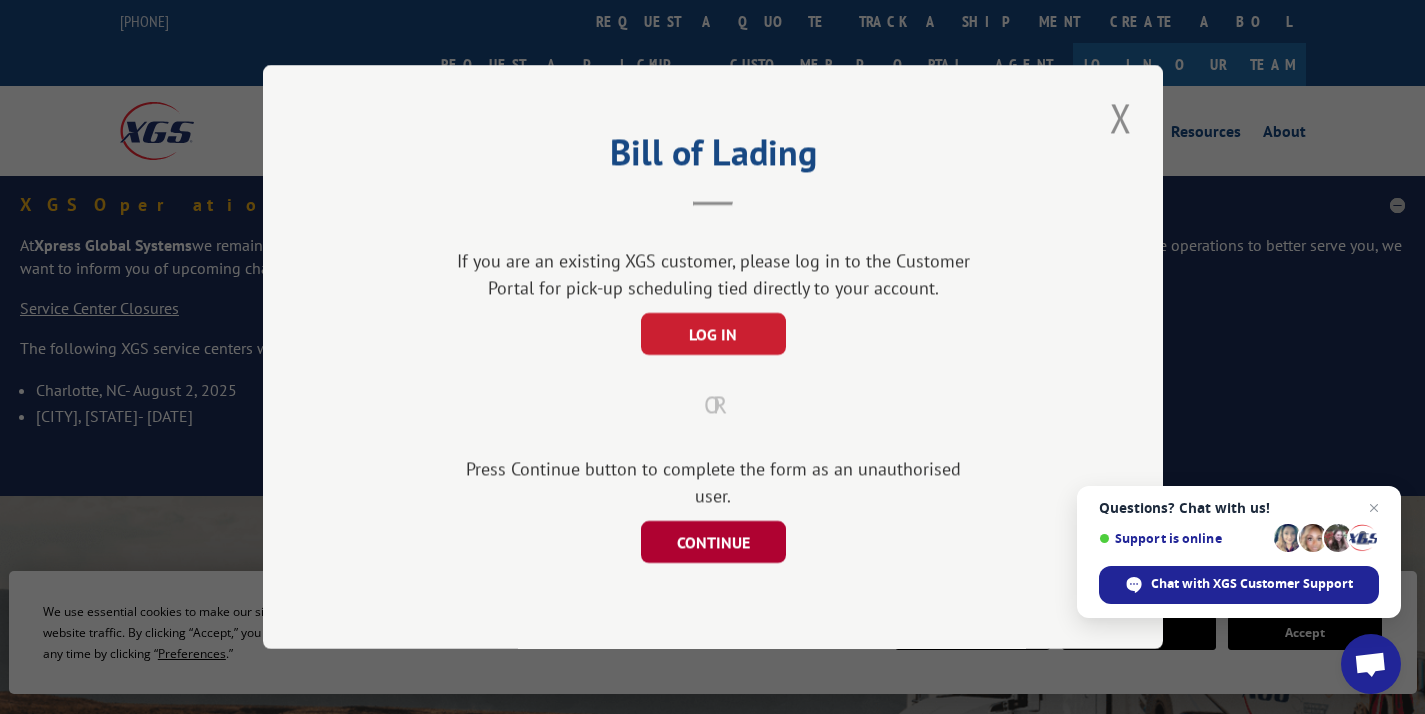 click on "CONTINUE" at bounding box center (712, 542) 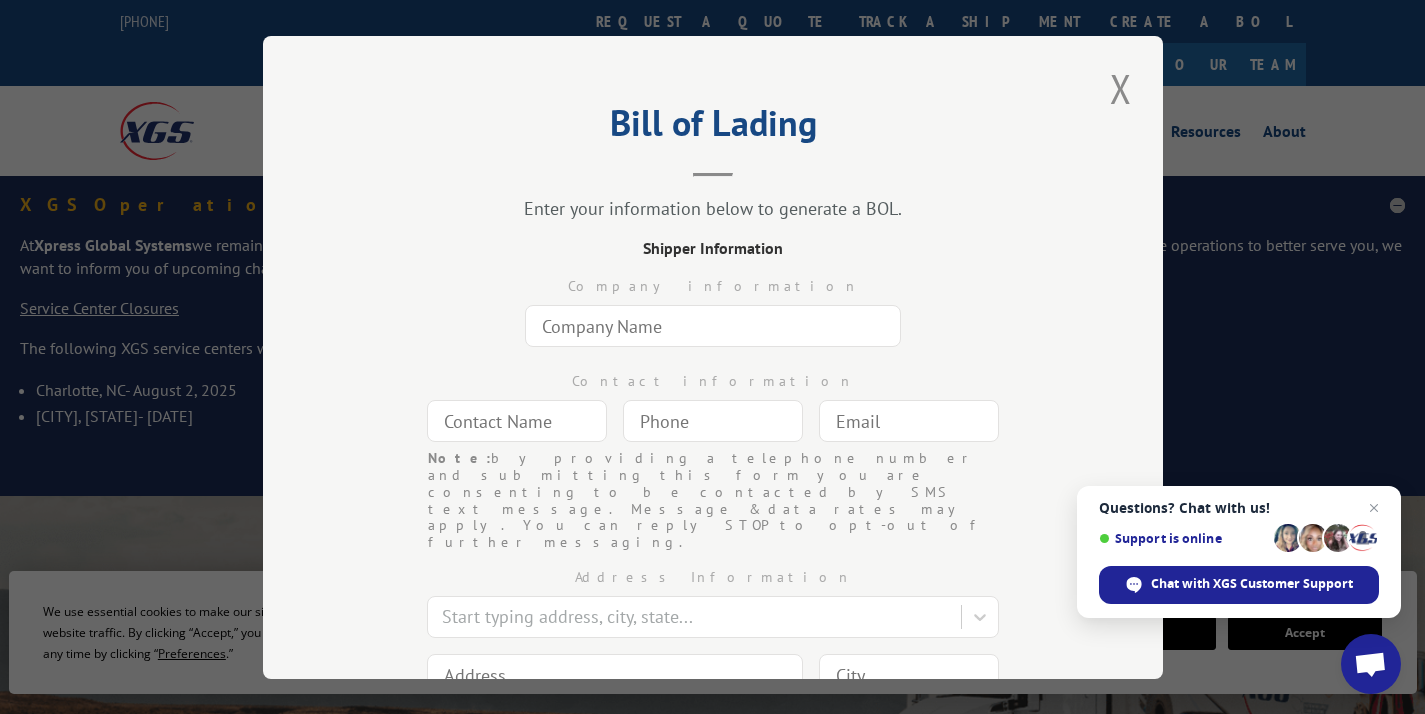 click at bounding box center (713, 326) 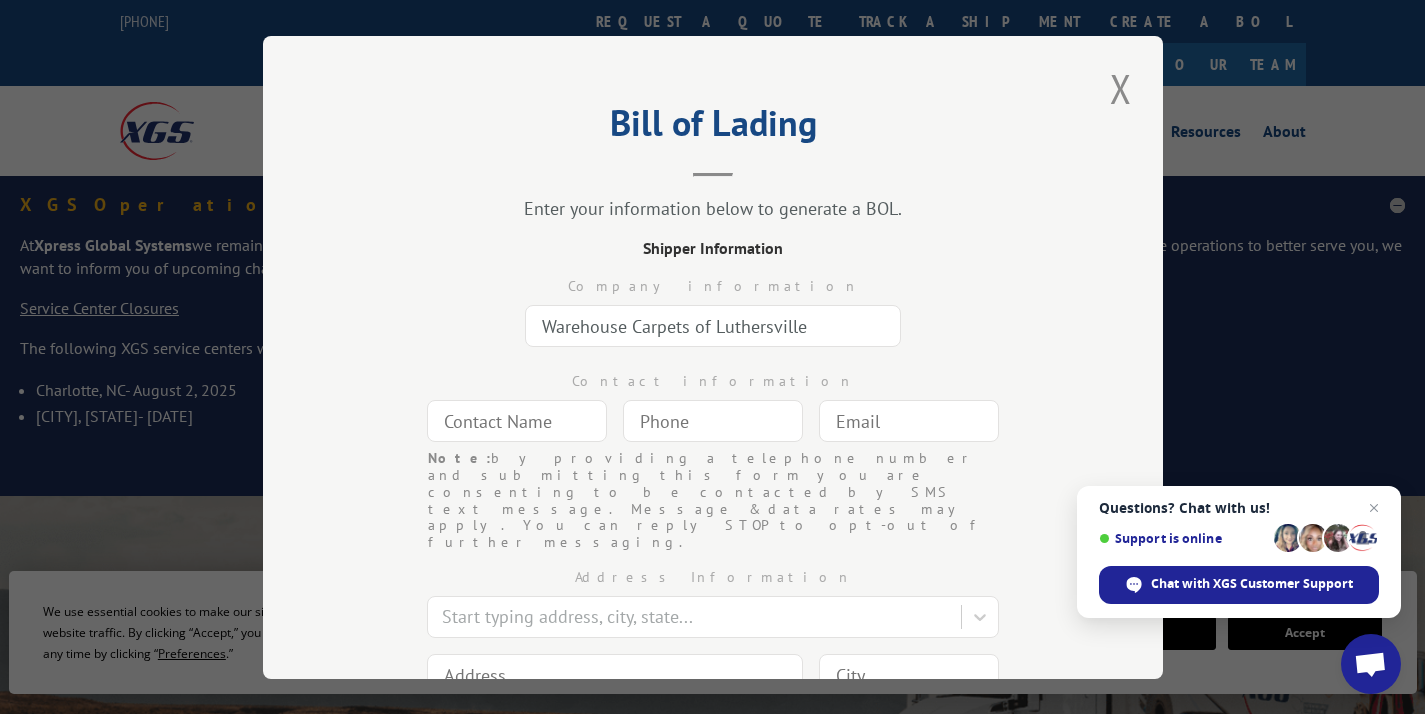 click at bounding box center (517, 421) 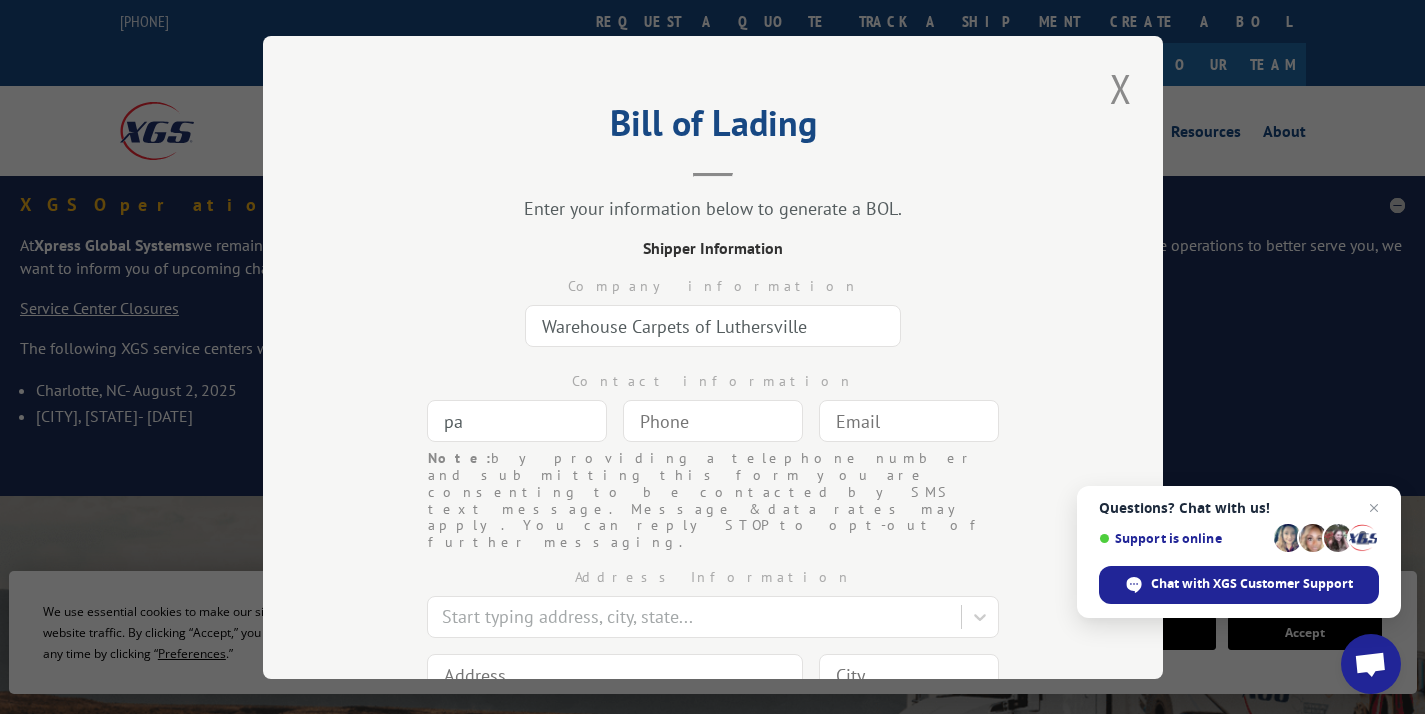 type on "[PERSON]" 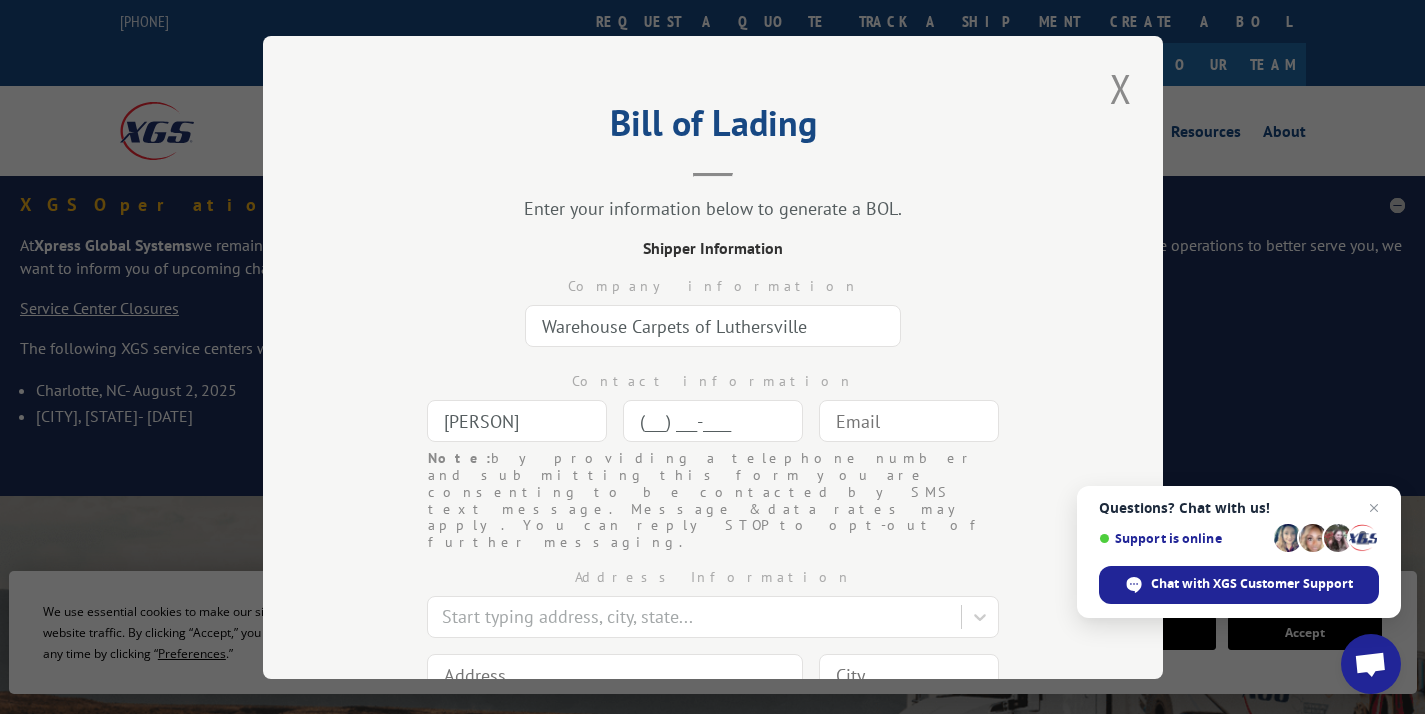 click on "(___) ___-____" at bounding box center (713, 421) 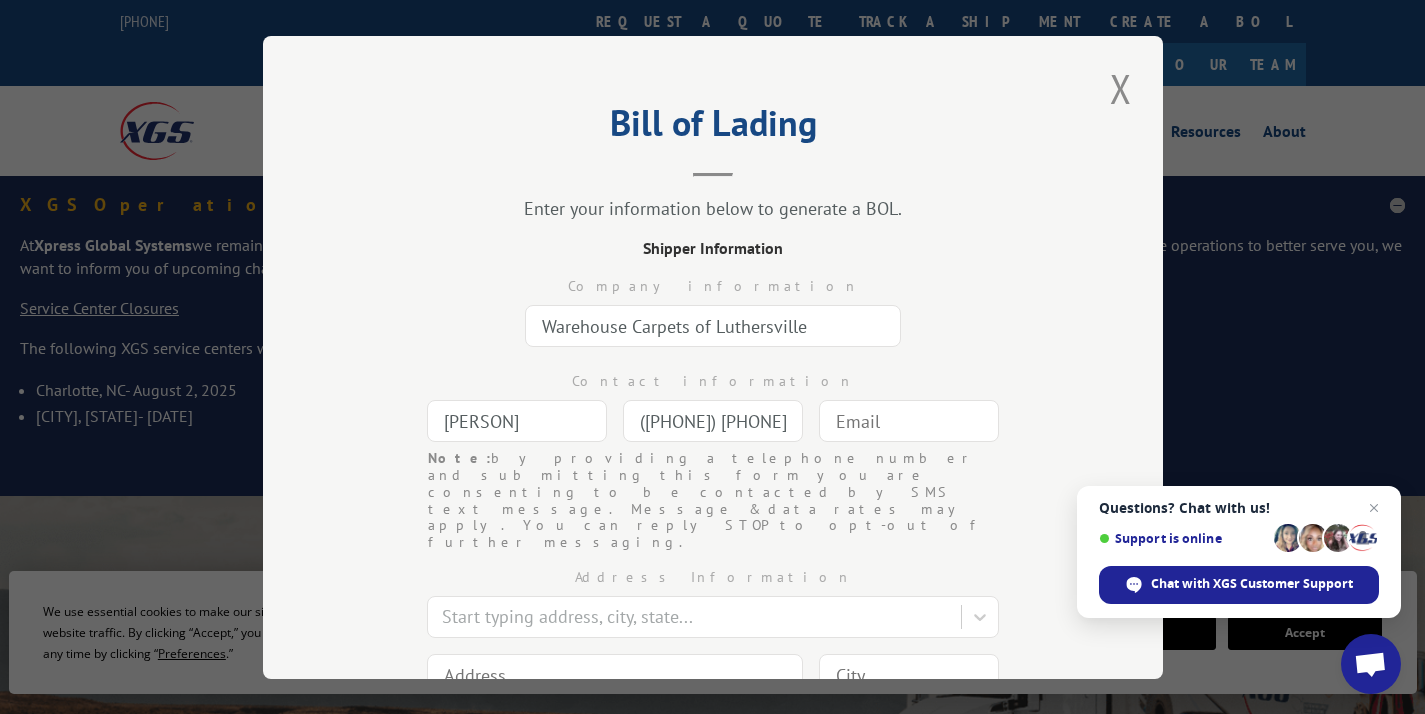 type on "([PHONE]) [PHONE]-____" 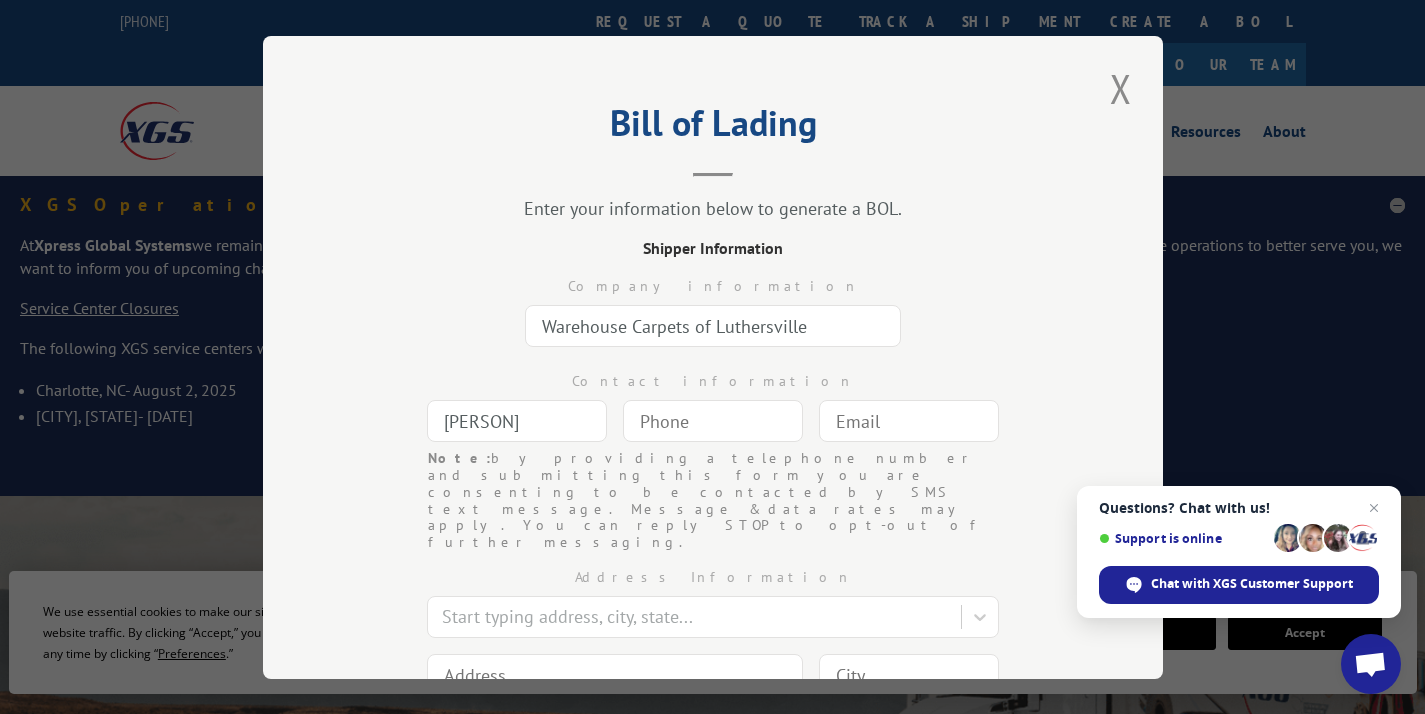click at bounding box center [909, 421] 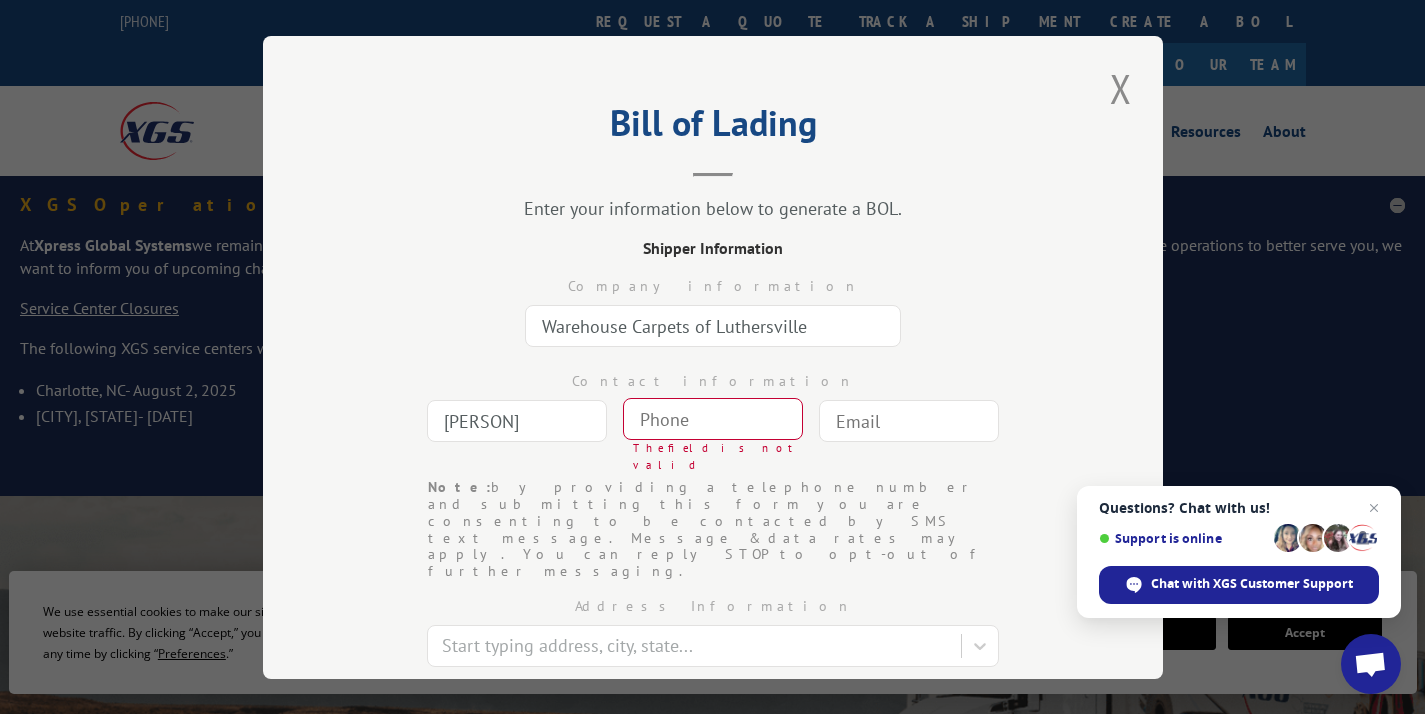 click on "The field is not valid" at bounding box center [718, 456] 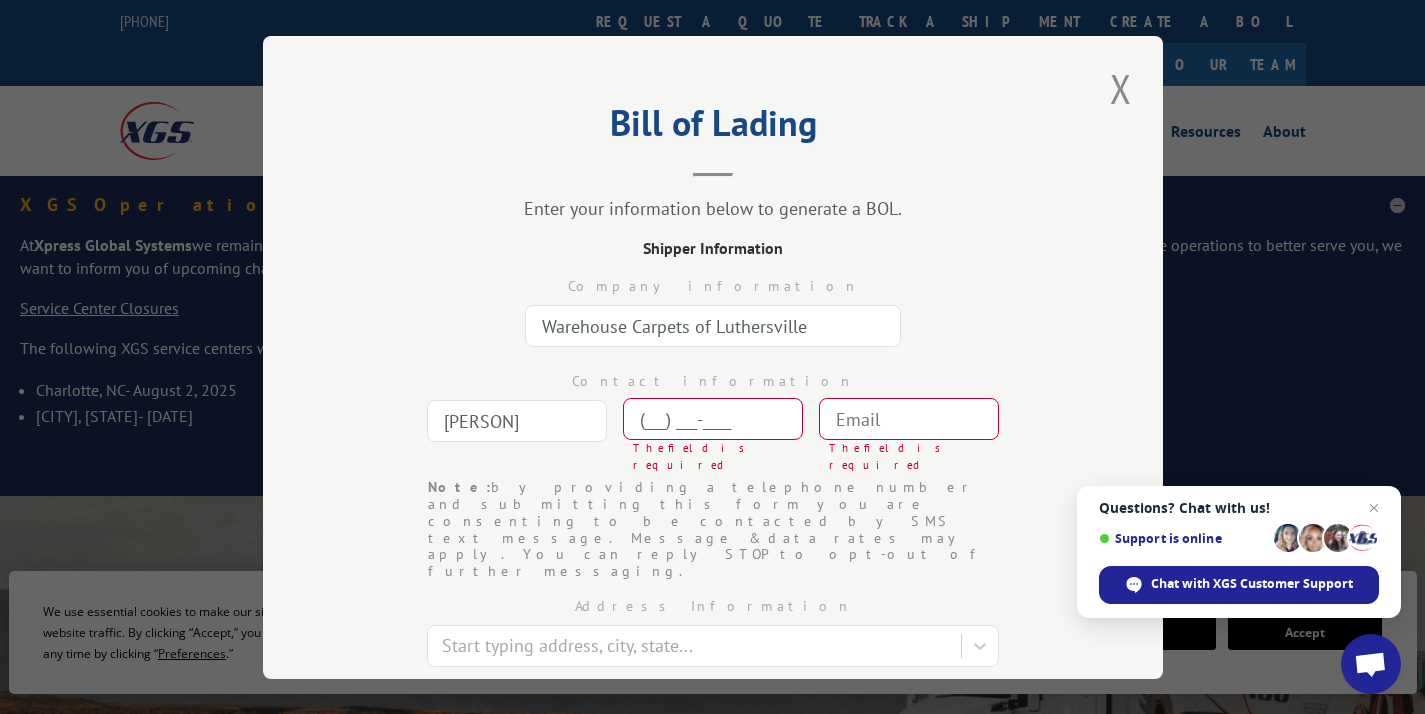 click on "(___) ___-____" at bounding box center (713, 419) 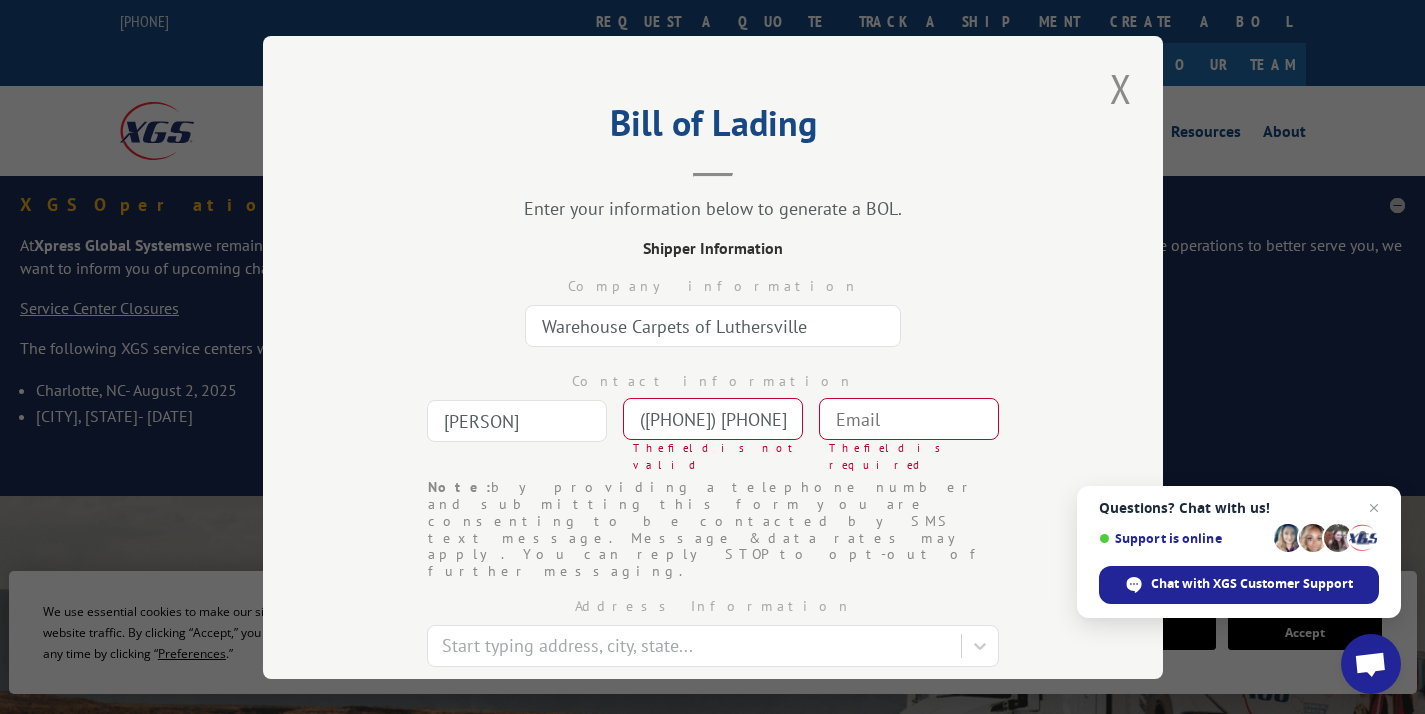 click on "([PHONE]) [PHONE]" at bounding box center (713, 419) 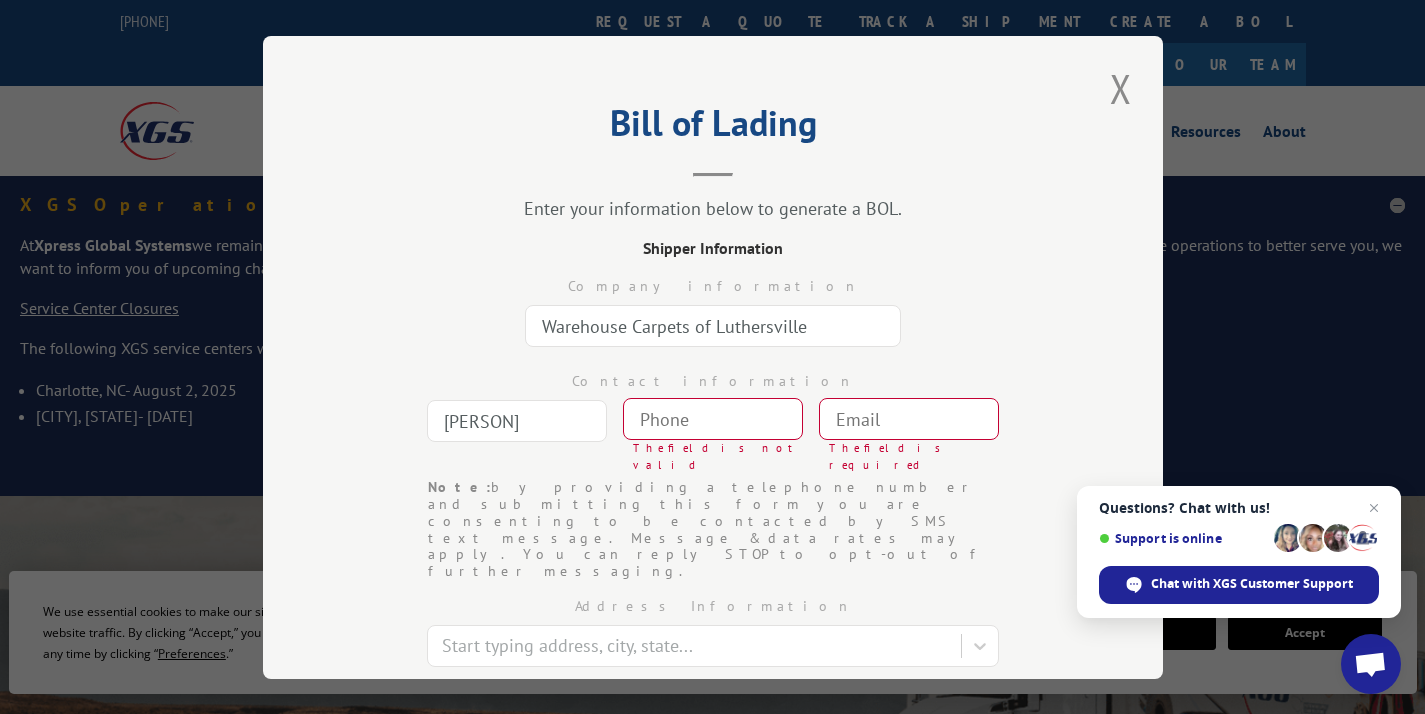 click on "Company information Warehouse Carpets of Luthersville" at bounding box center [713, 307] 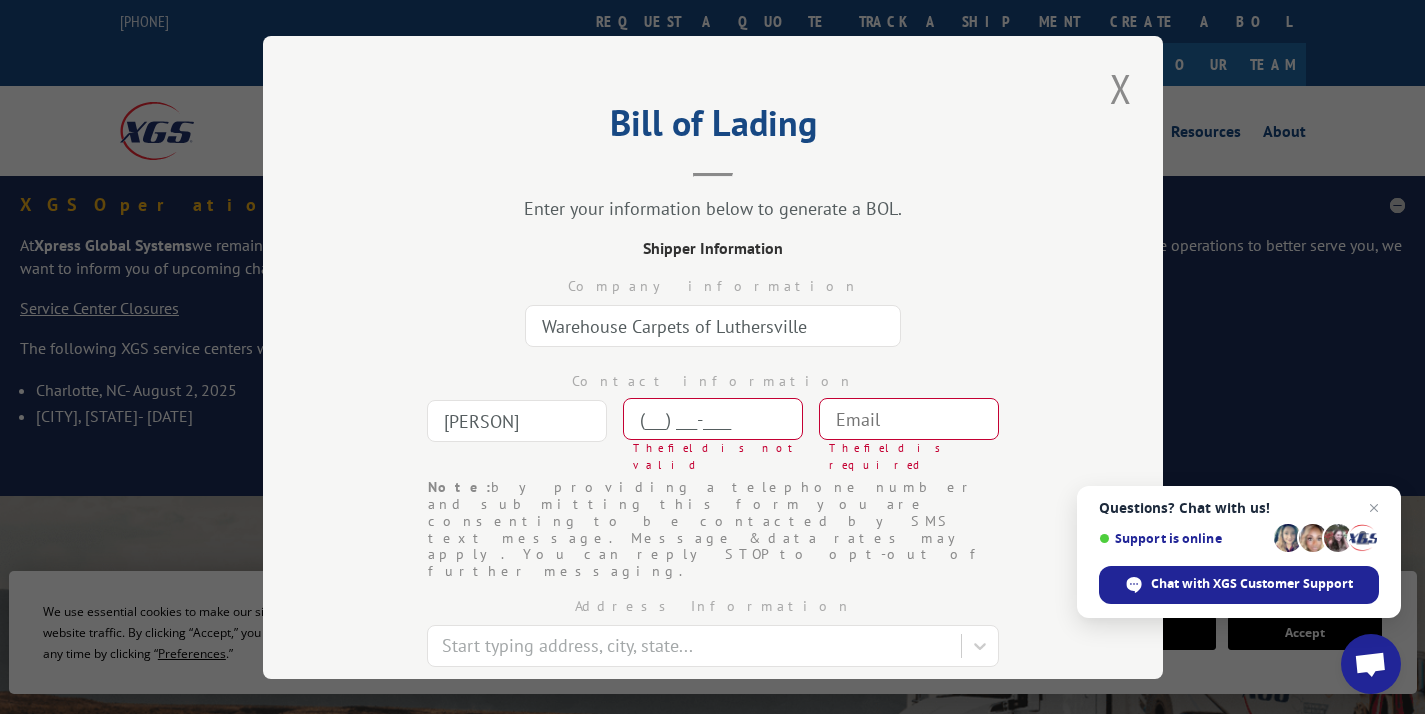 click on "(___) ___-____" at bounding box center [713, 419] 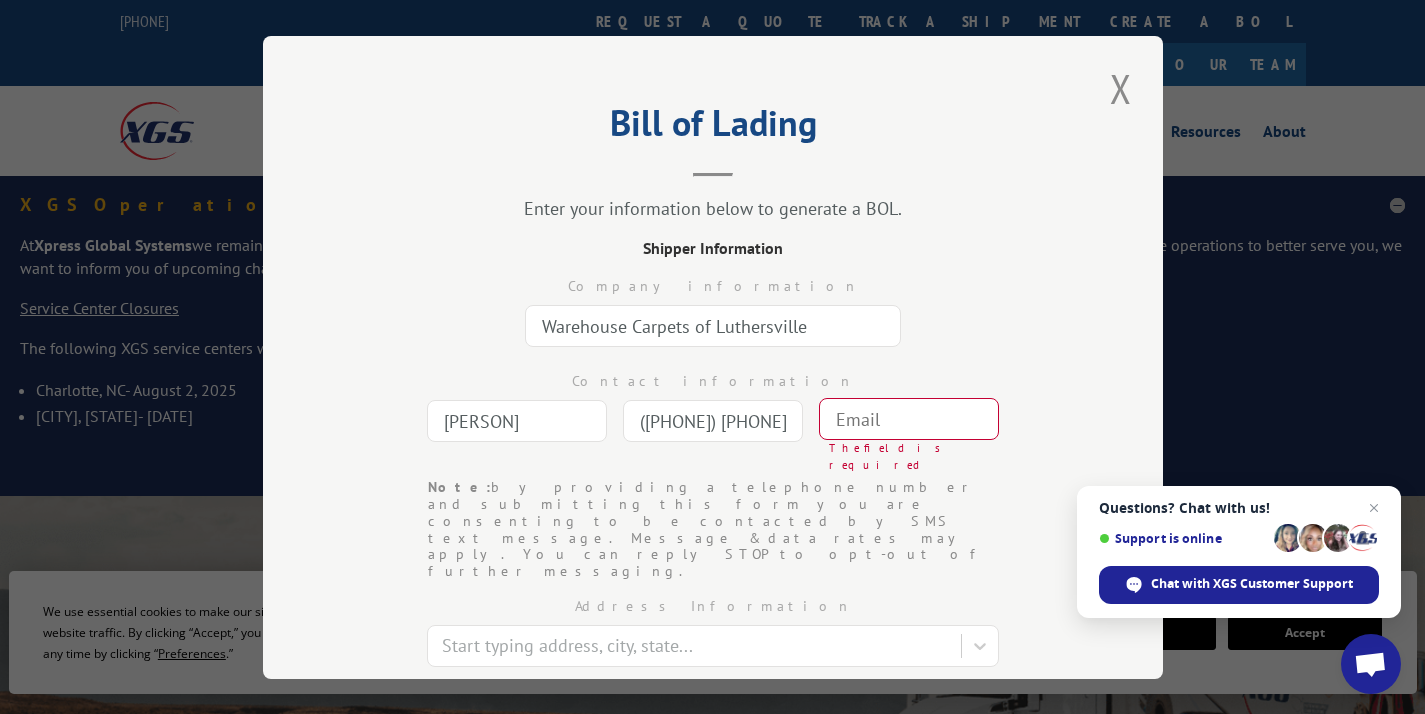 type on "([PHONE]) [PHONE]-____" 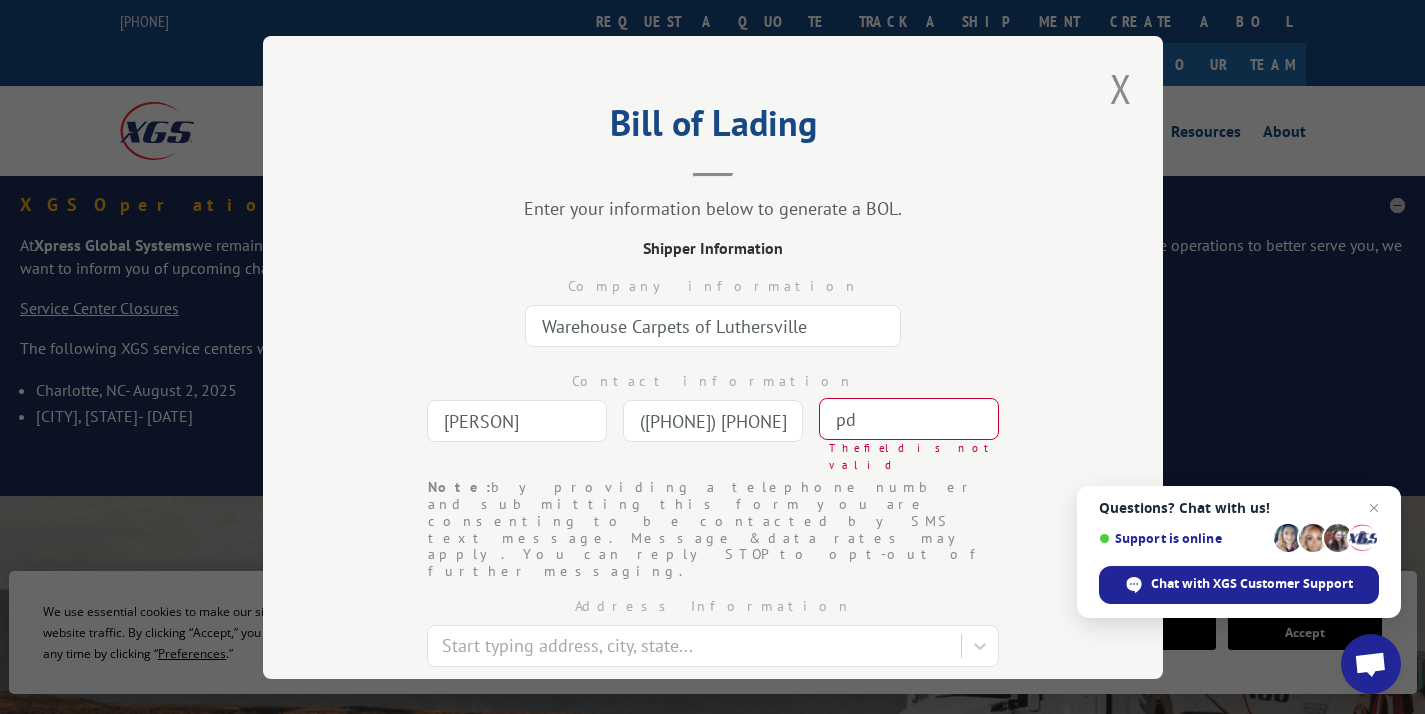 type on "[EMAIL]" 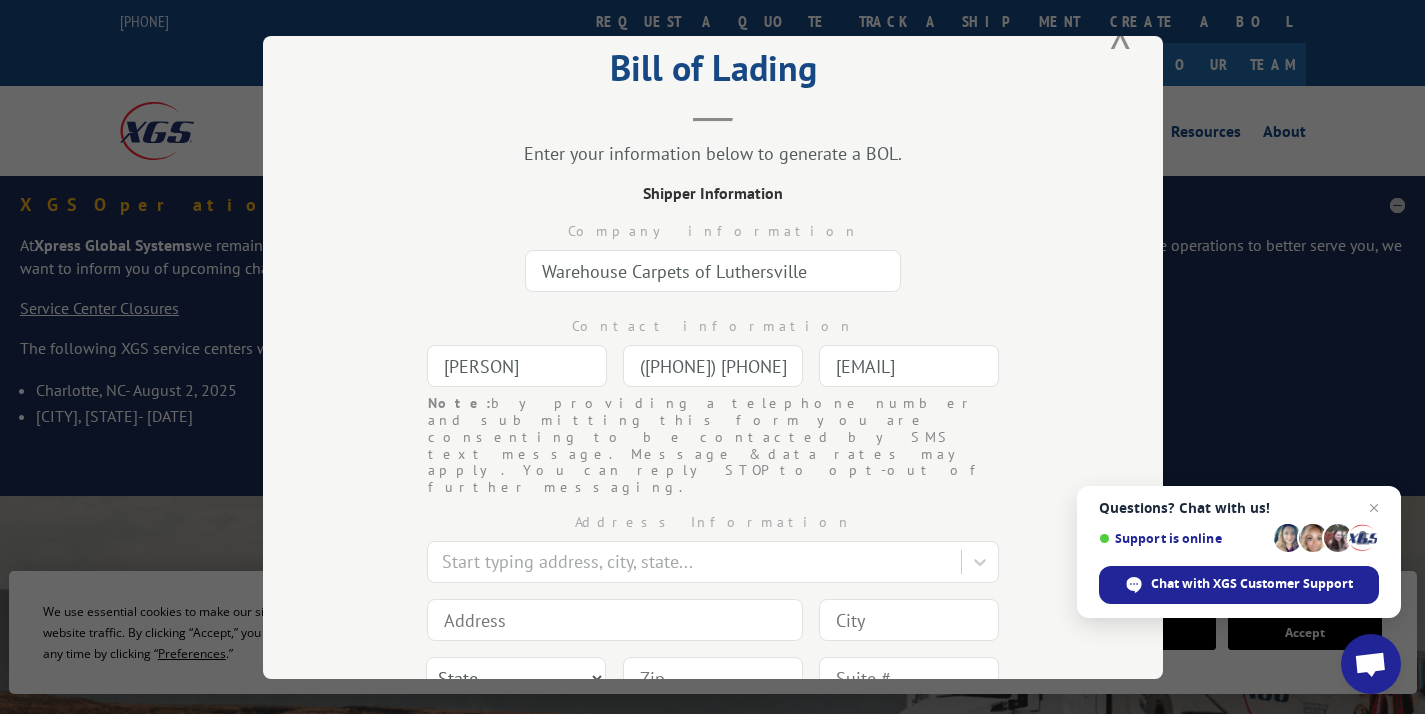 scroll, scrollTop: 71, scrollLeft: 0, axis: vertical 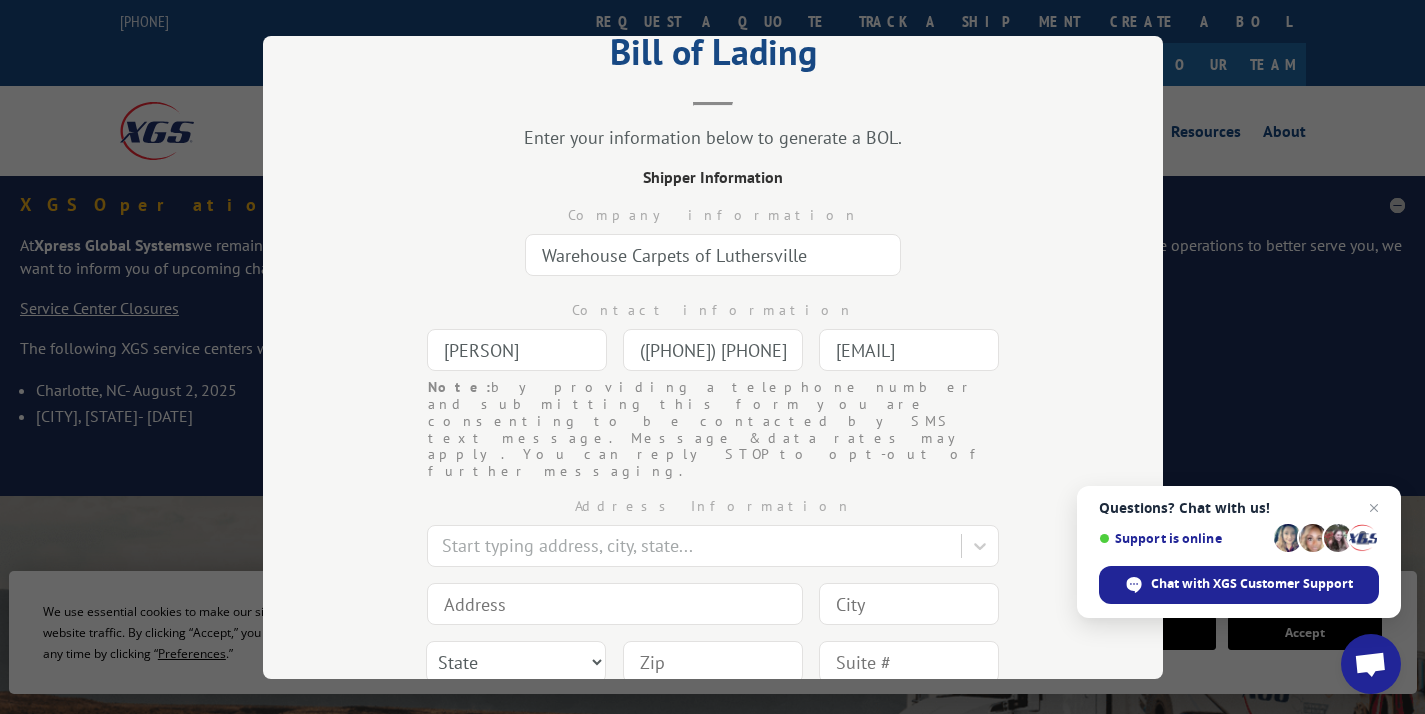 click at bounding box center [615, 604] 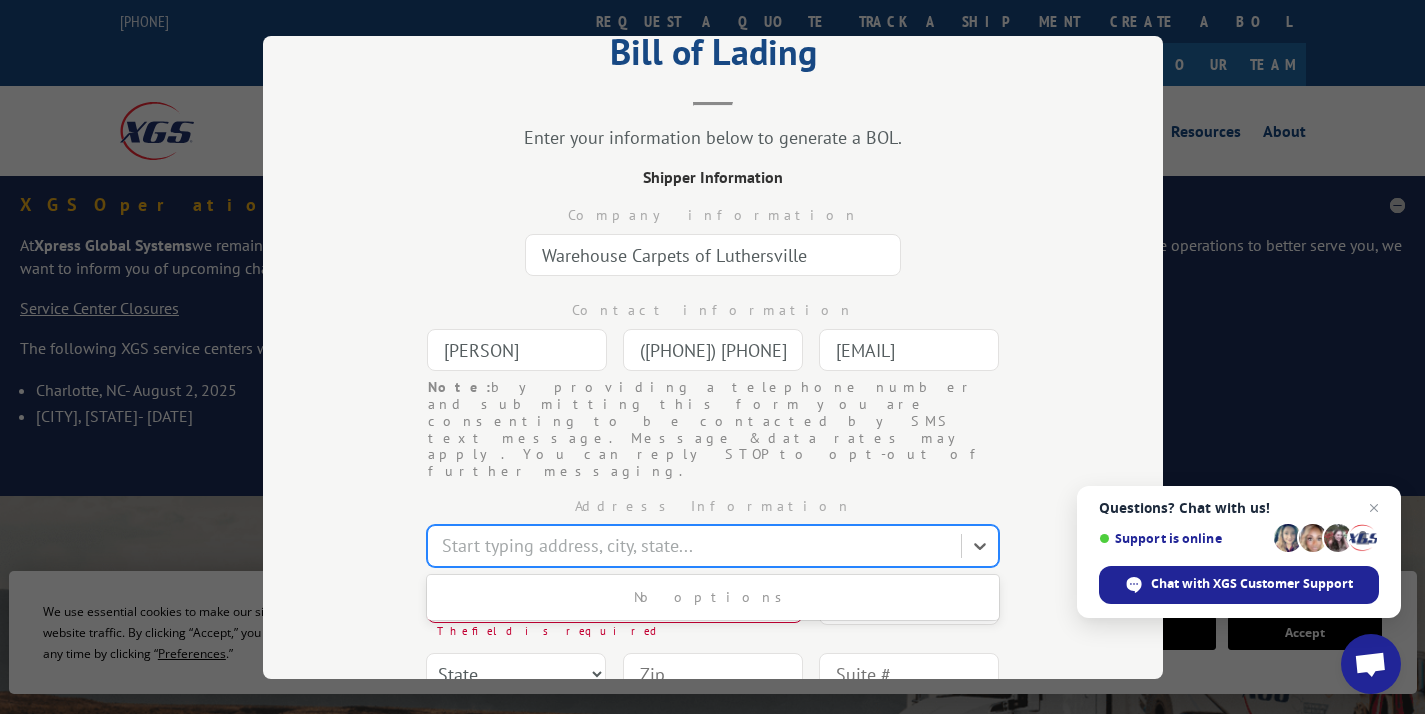click at bounding box center (696, 545) 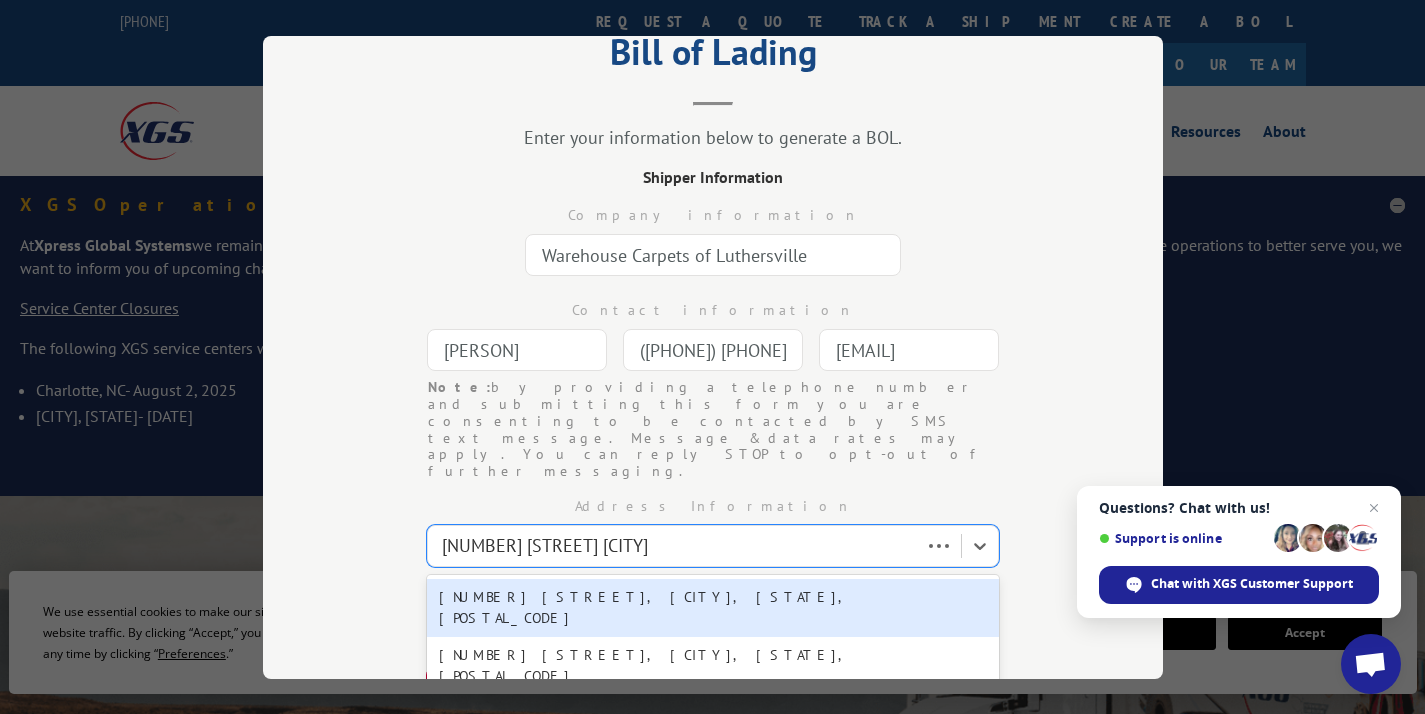 type on "[NUMBER] [STREET] [CITY]" 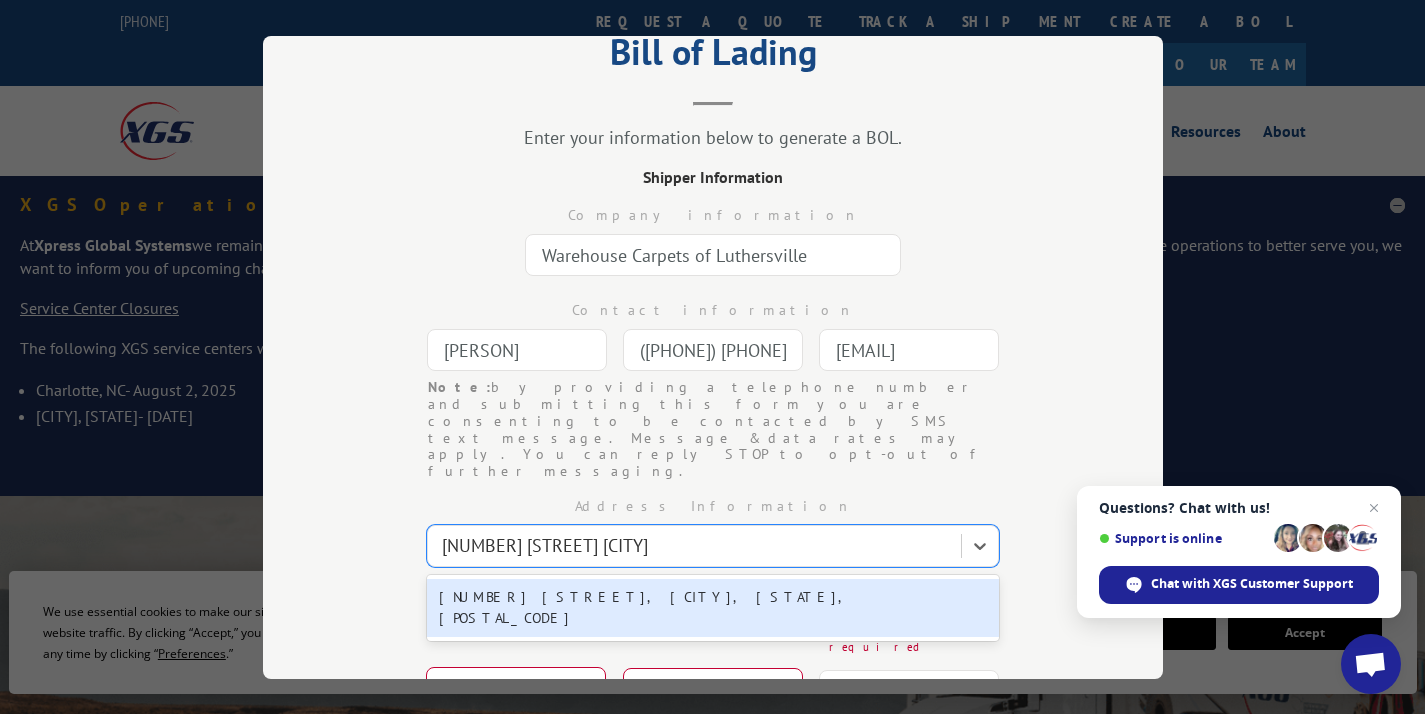 click on "[NUMBER] [STREET], [CITY], [STATE], [POSTAL_CODE]" at bounding box center [713, 608] 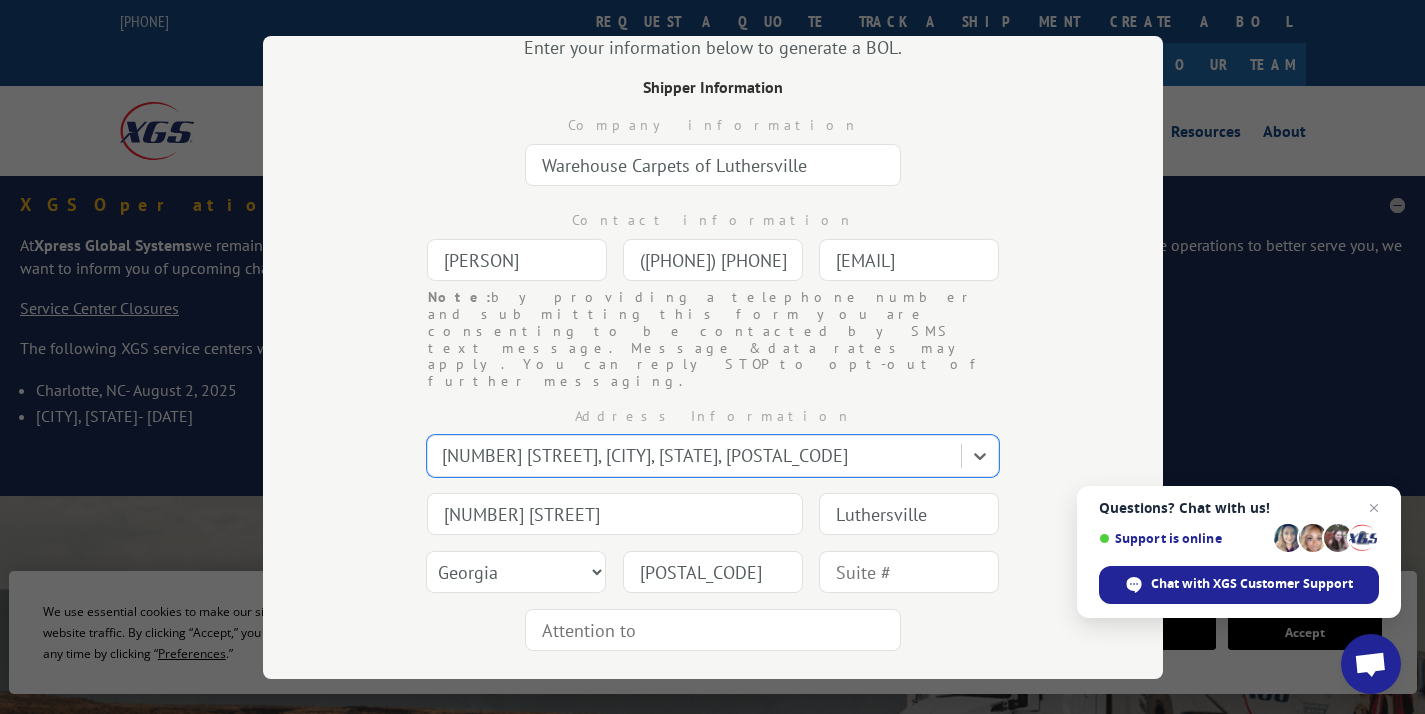 scroll, scrollTop: 242, scrollLeft: 0, axis: vertical 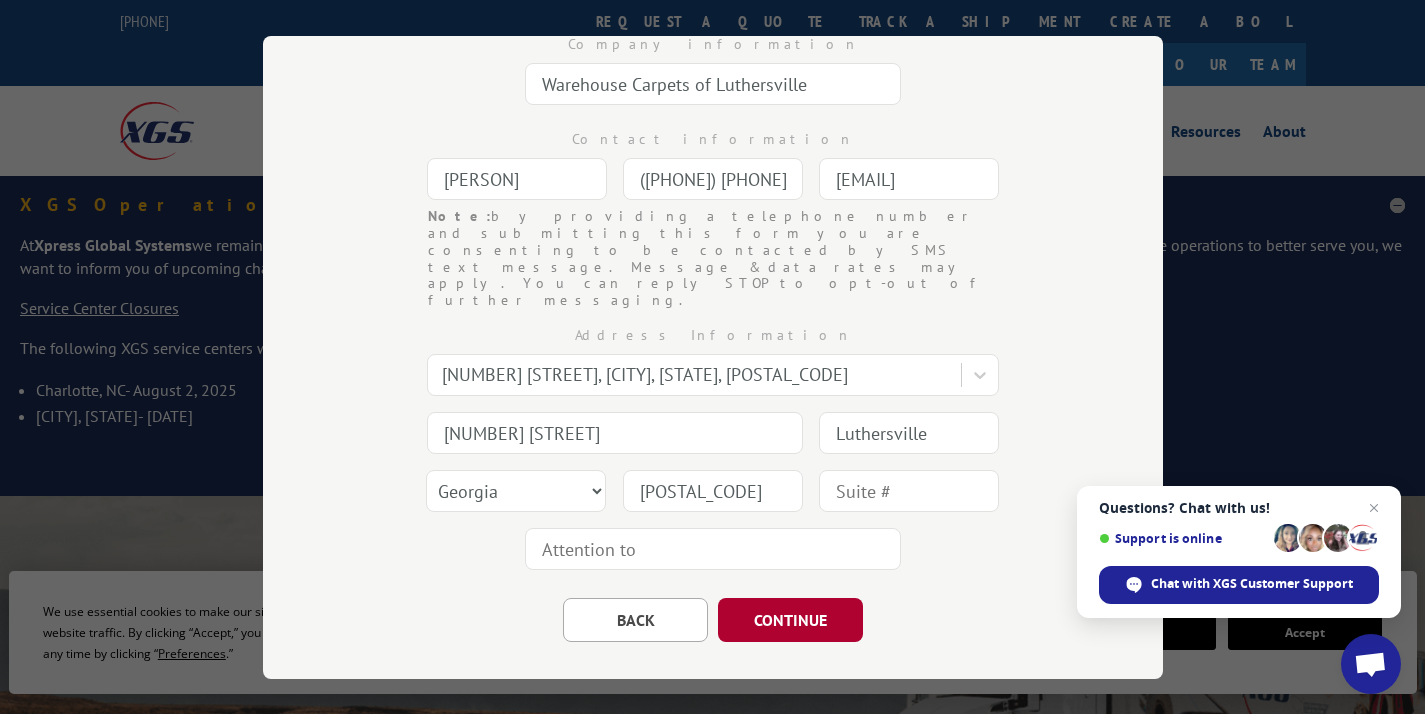 click on "CONTINUE" at bounding box center [790, 620] 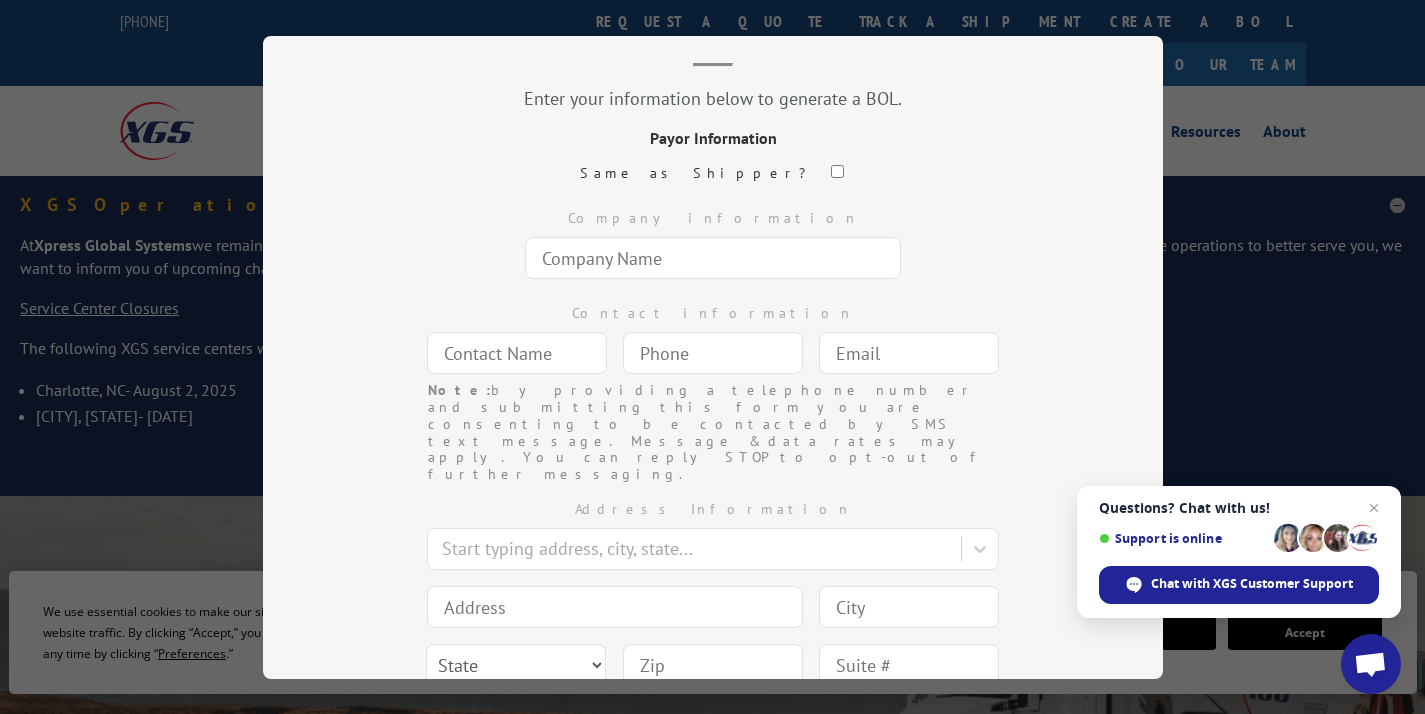 scroll, scrollTop: 100, scrollLeft: 0, axis: vertical 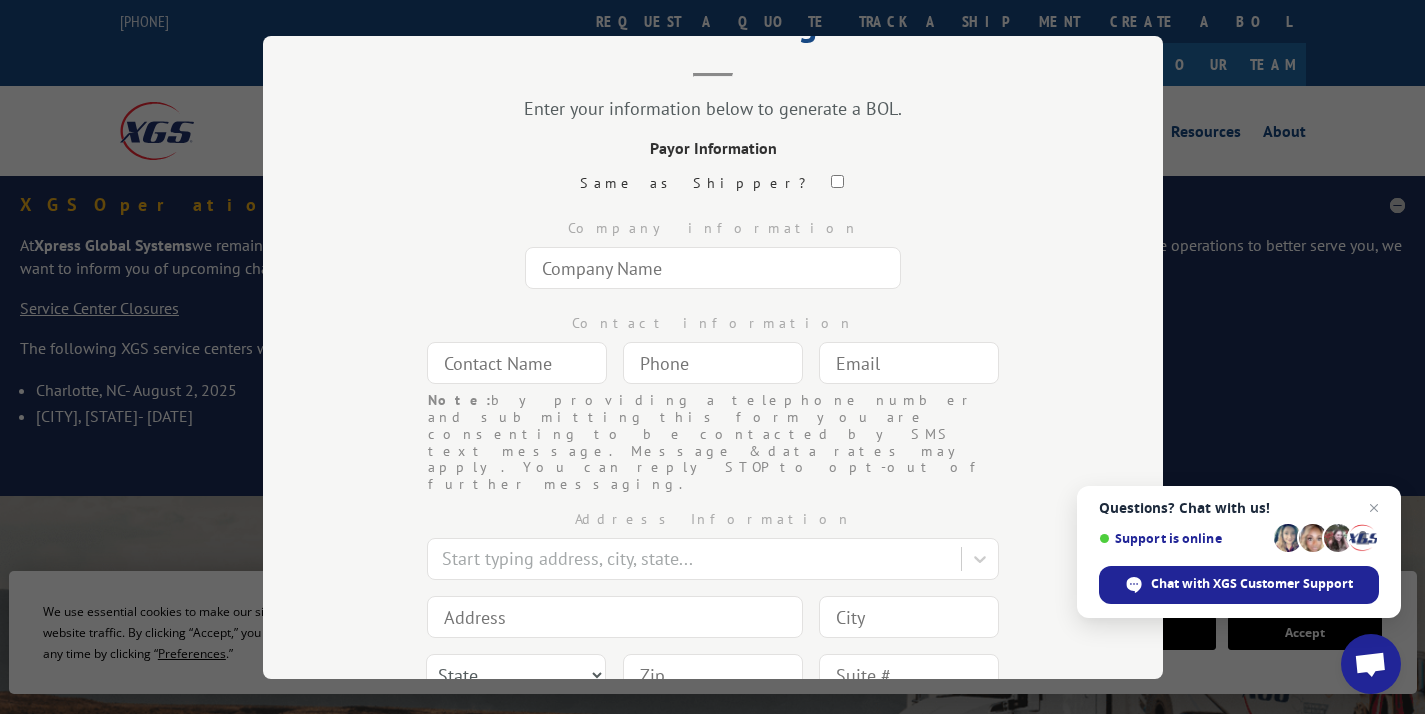 click at bounding box center (713, 268) 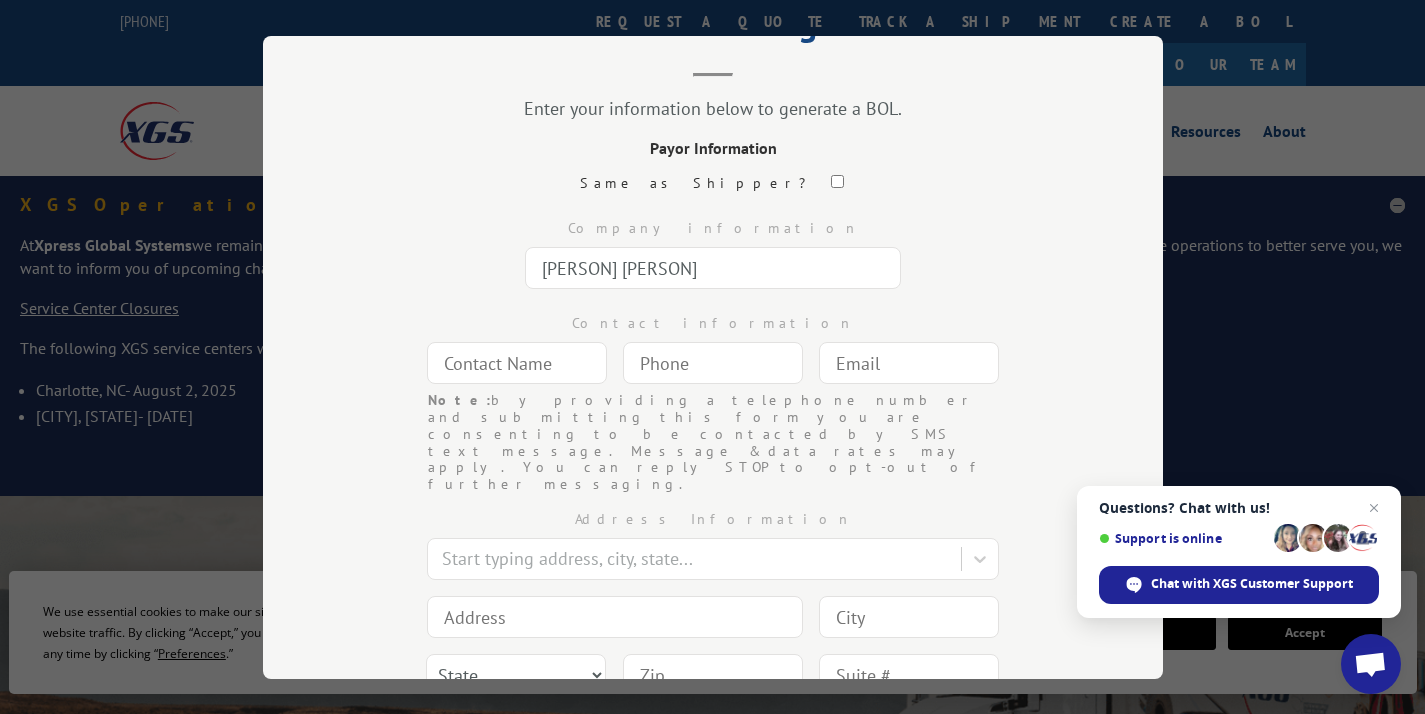 click at bounding box center [517, 363] 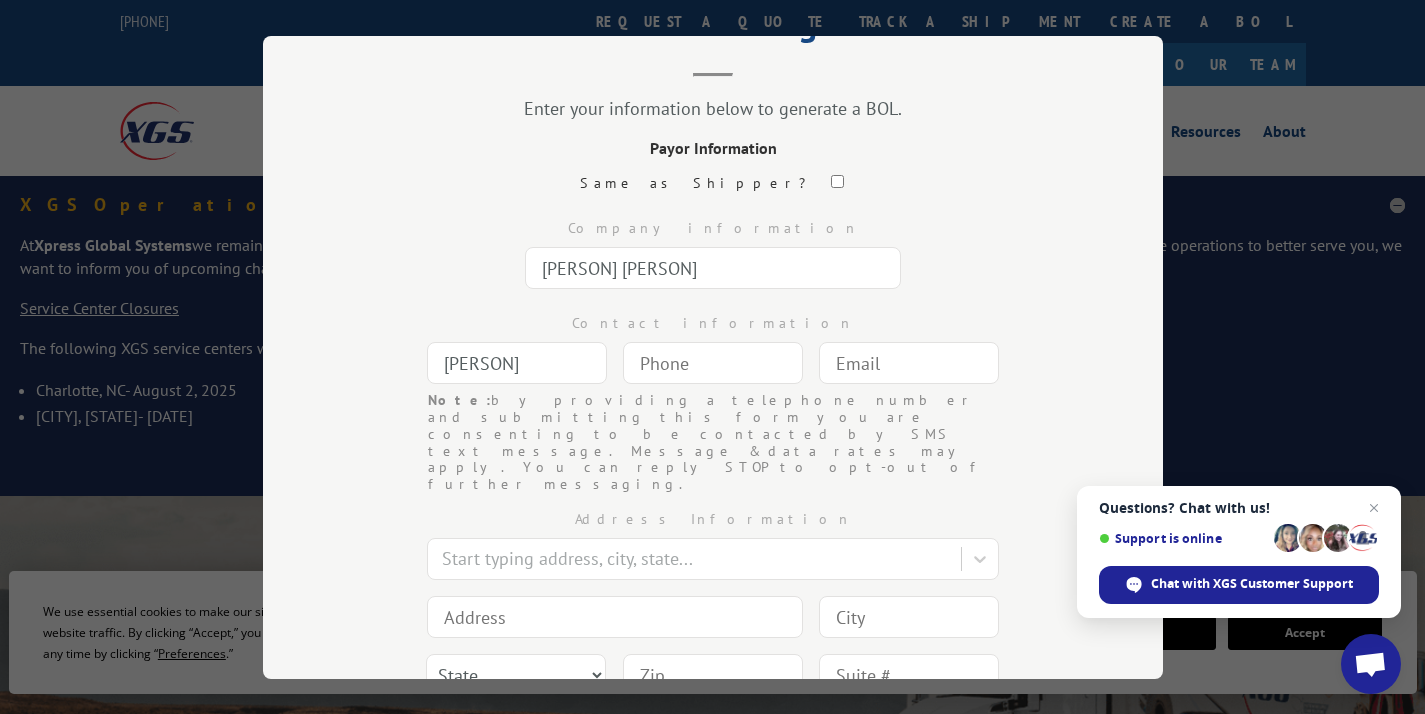 type 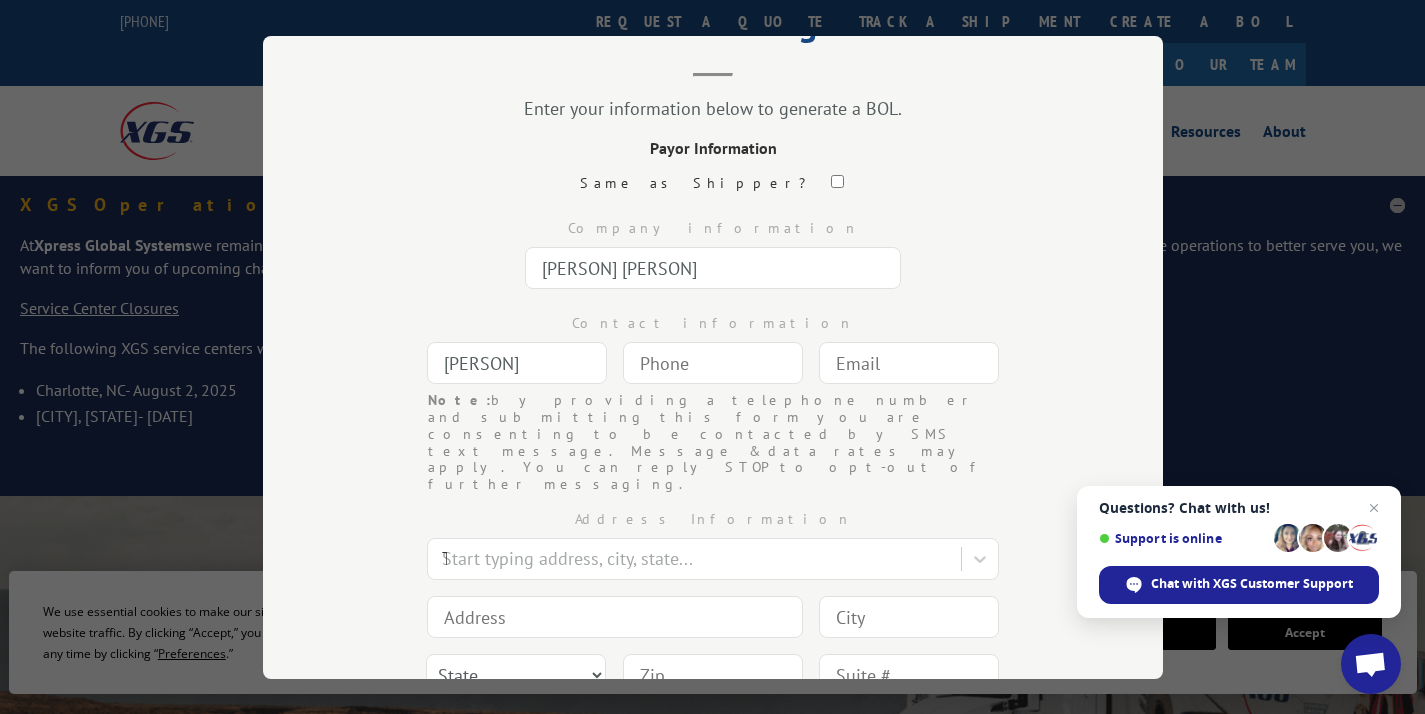 type on "[NUMBER] [STREET] [APT] [NUMBER]" 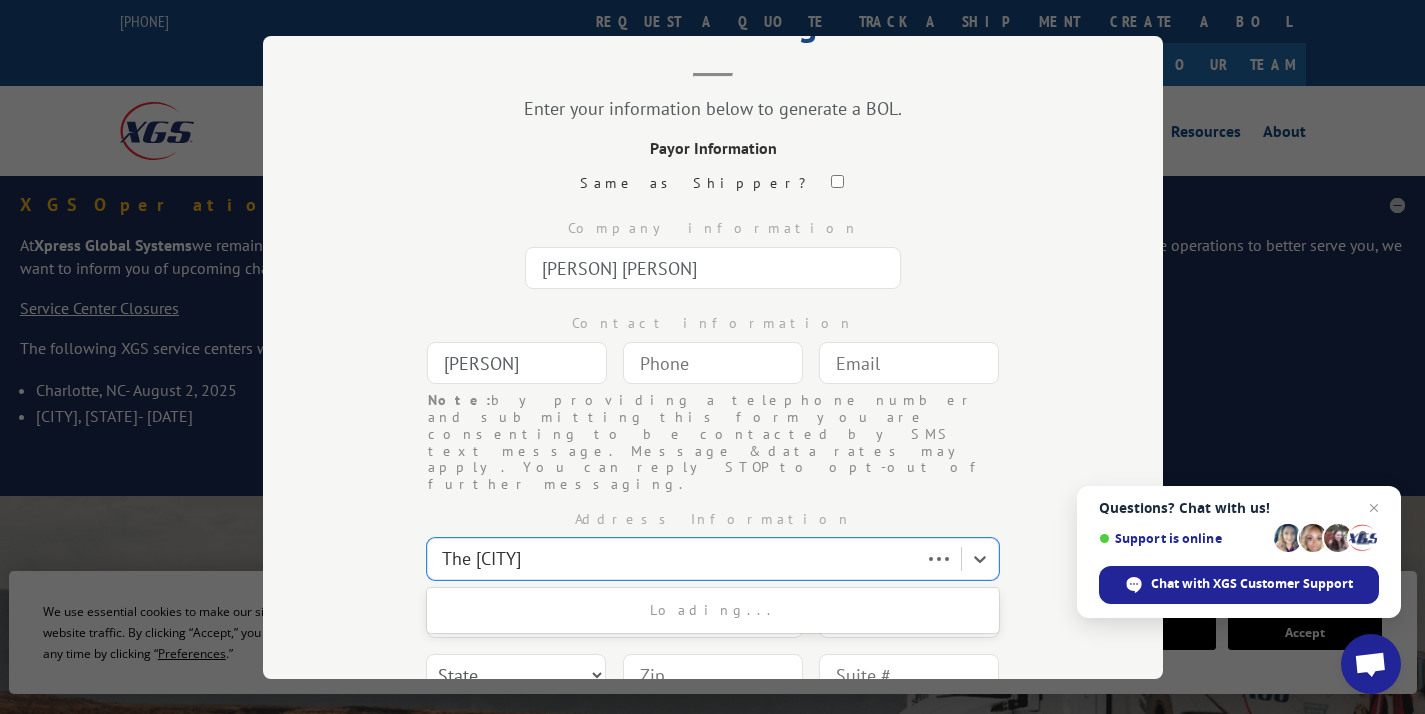 type 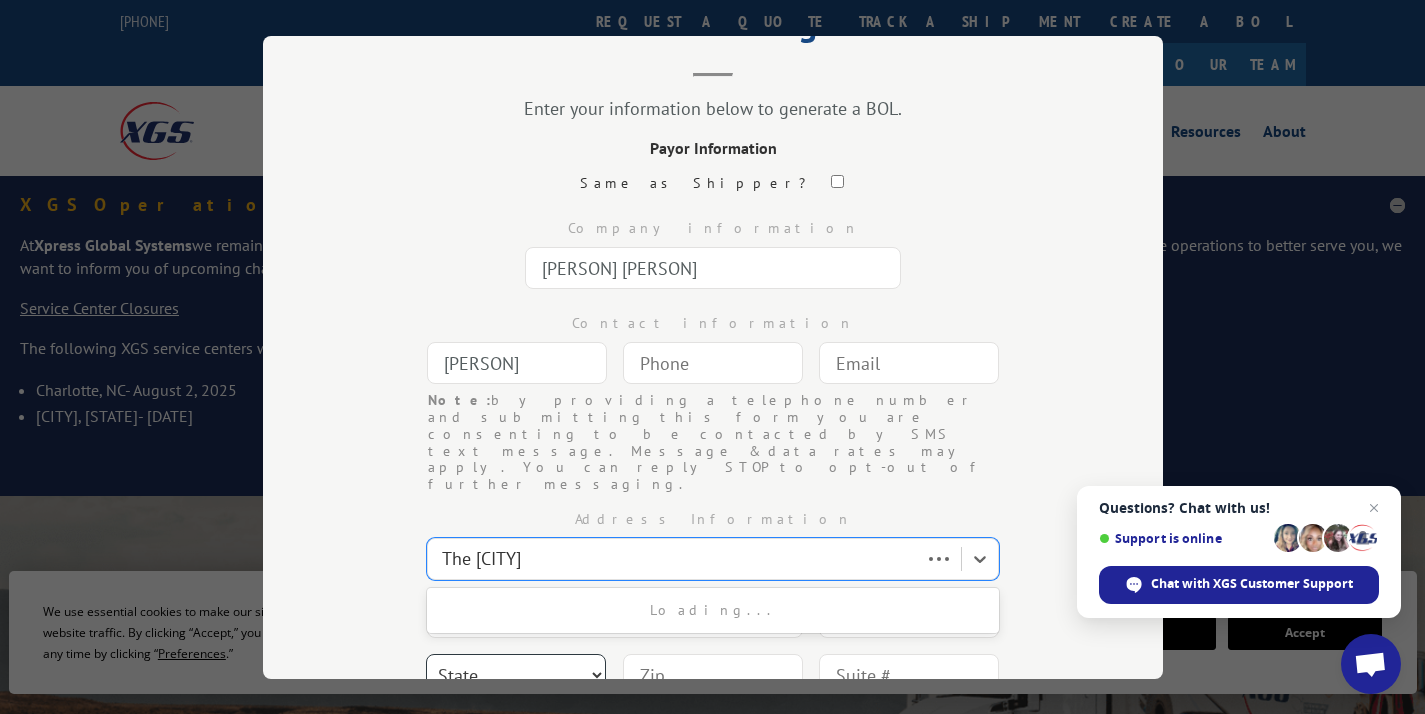 select on "NY" 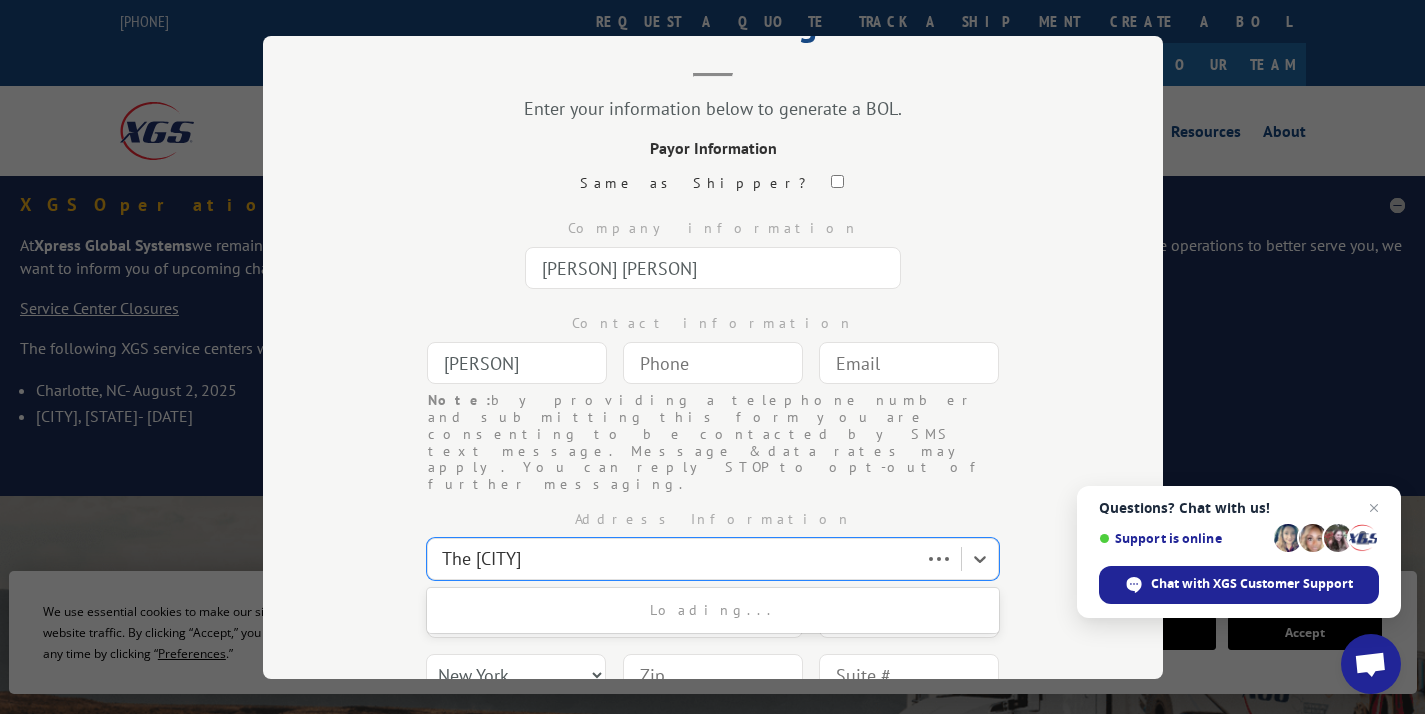 type on "[POSTAL_CODE]" 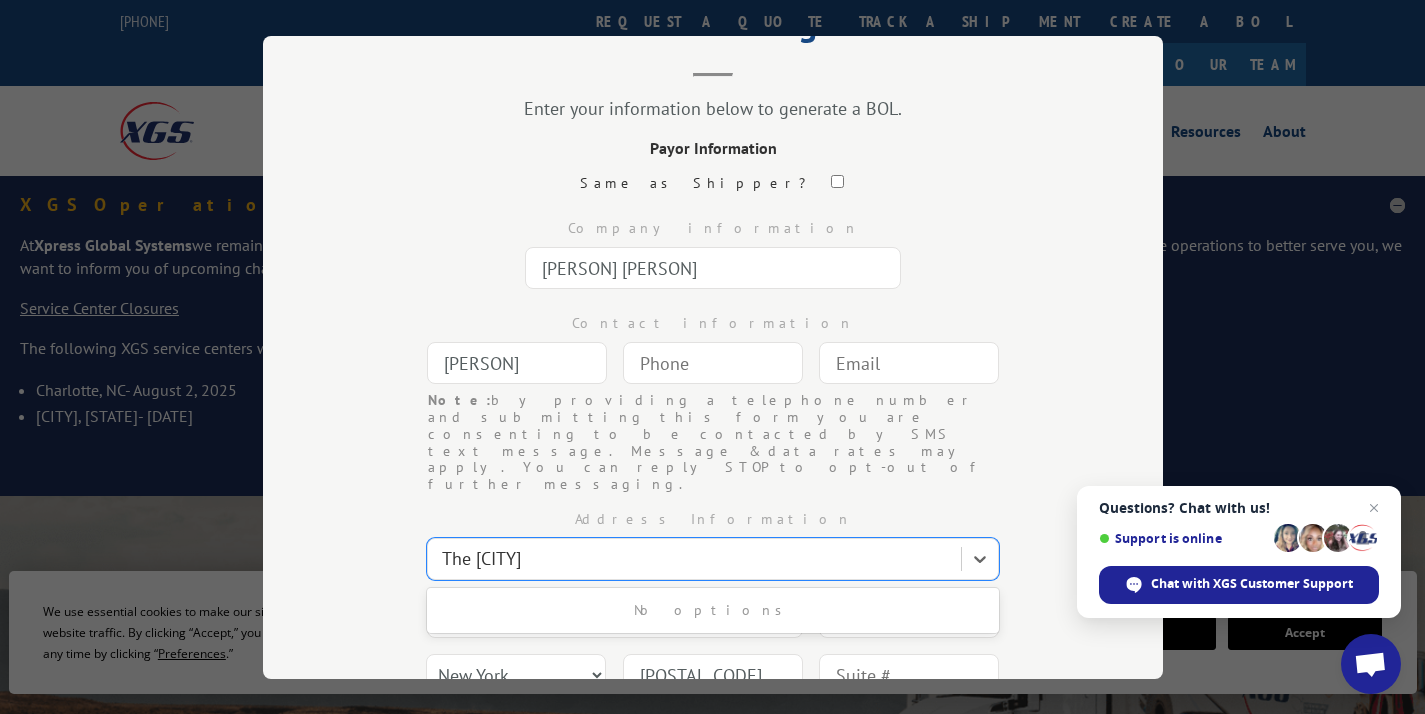 type on "(___) ___-____" 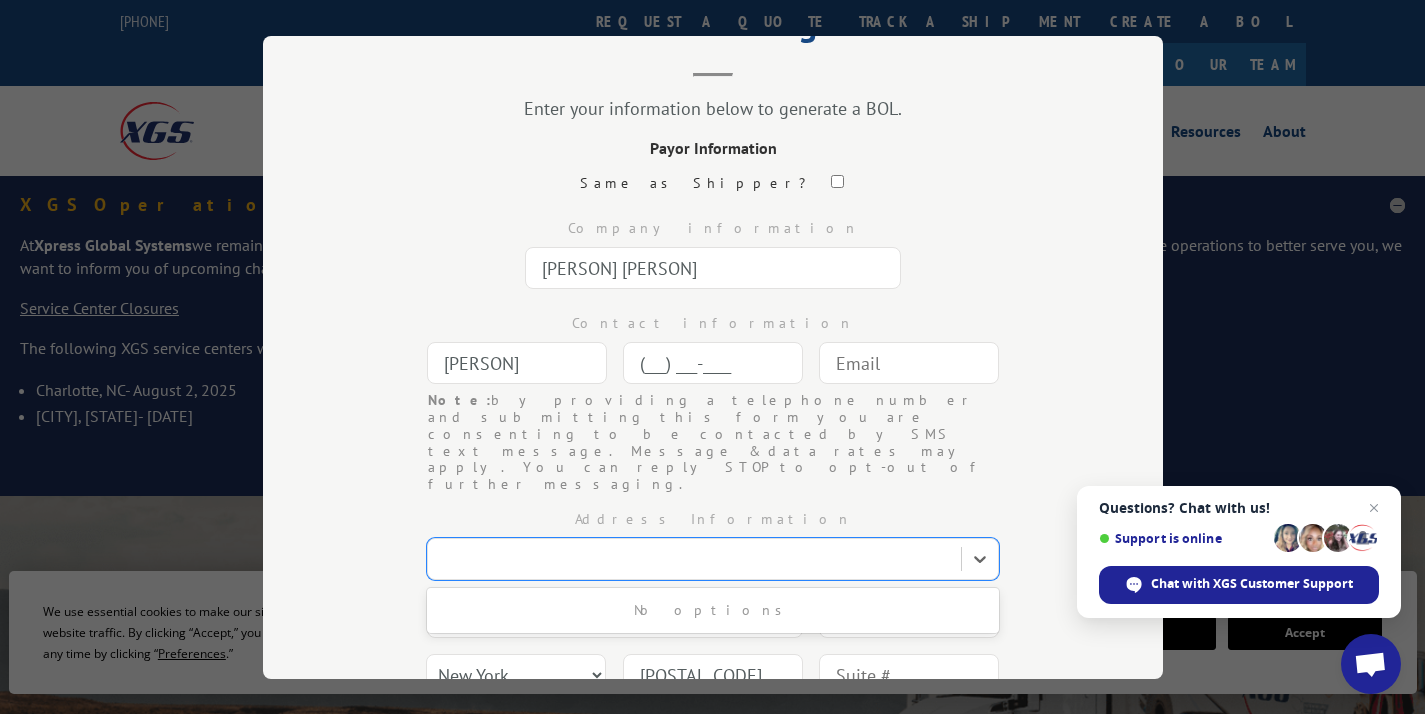 click on "(___) ___-____" at bounding box center [713, 363] 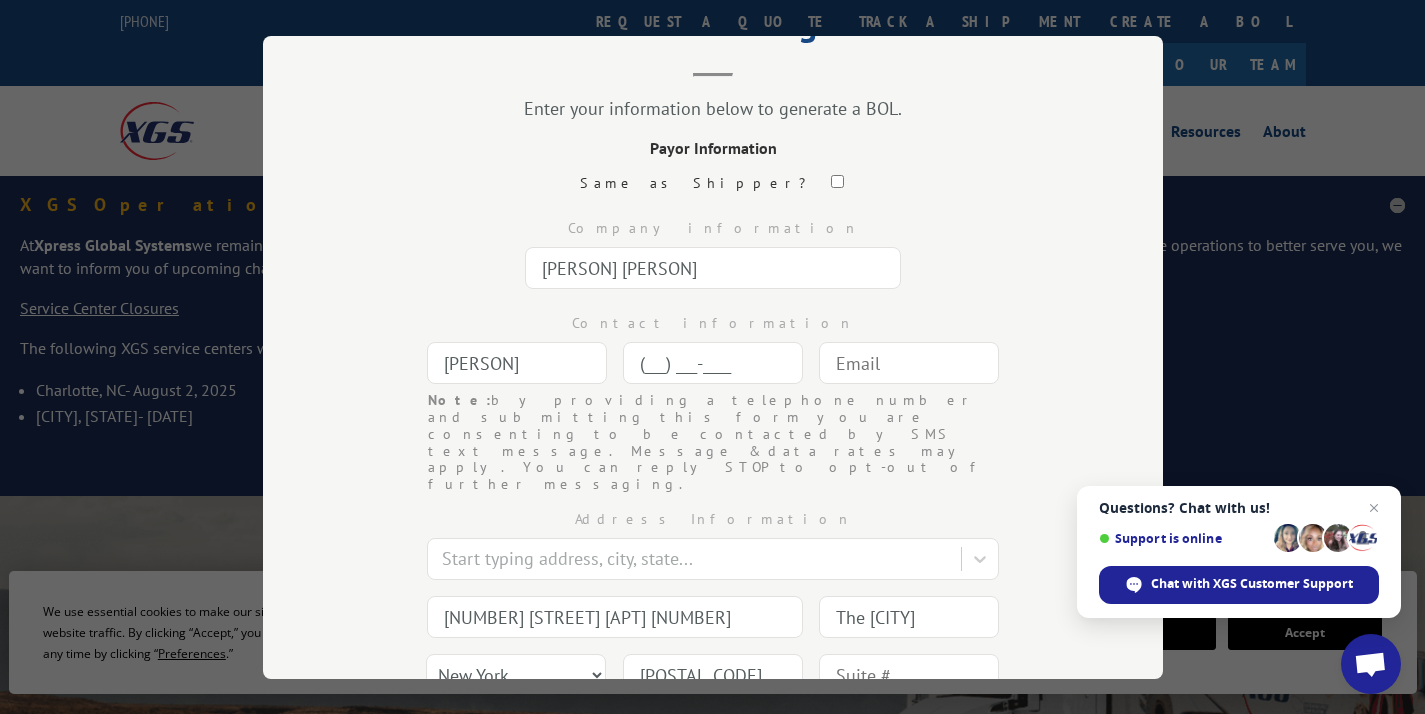 type on "([PHONE]) [PHONE]-____" 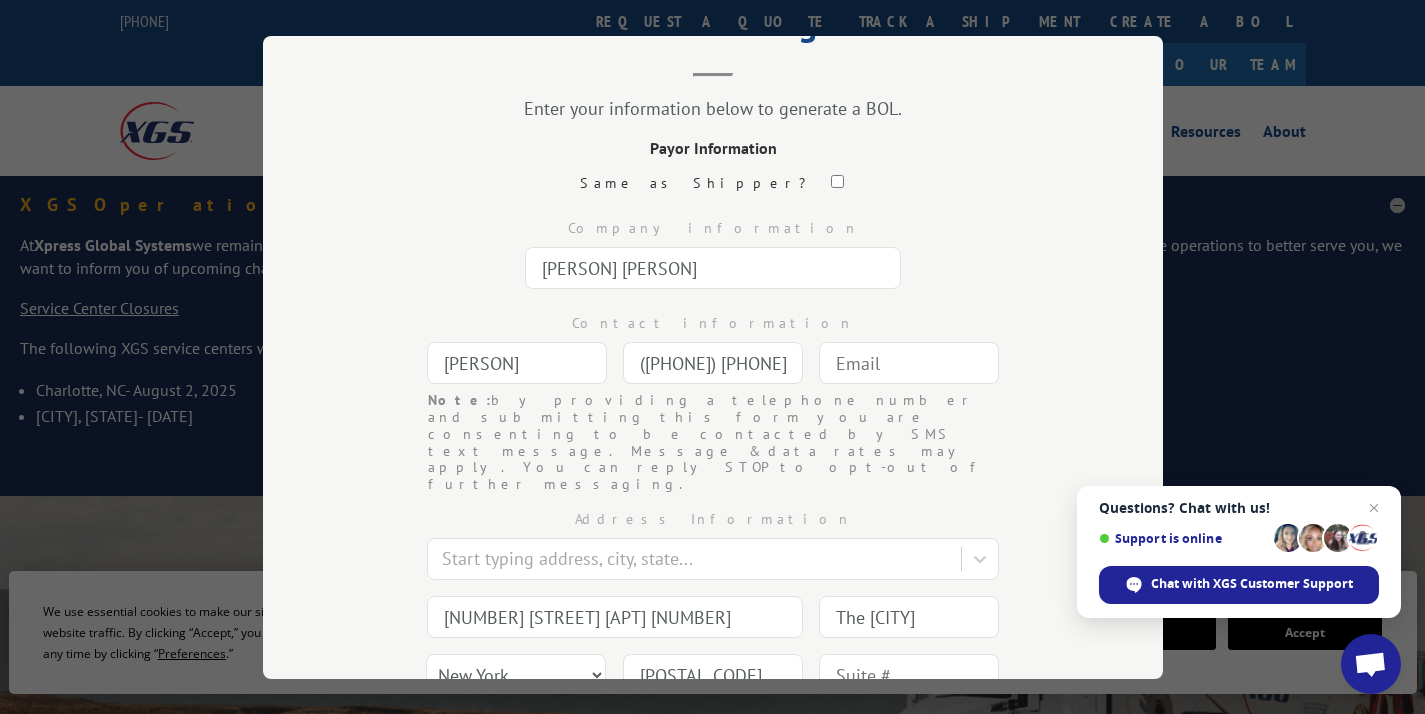 type on "The [CITY]" 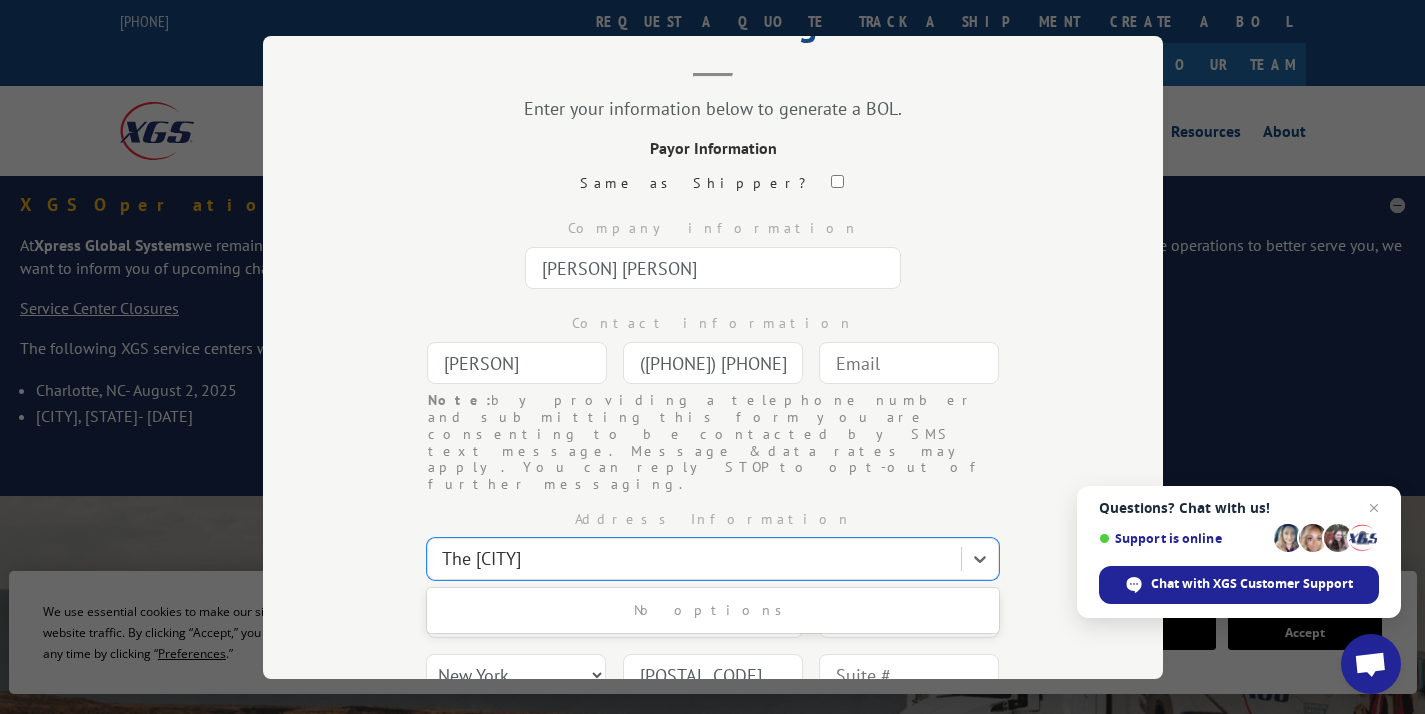 type 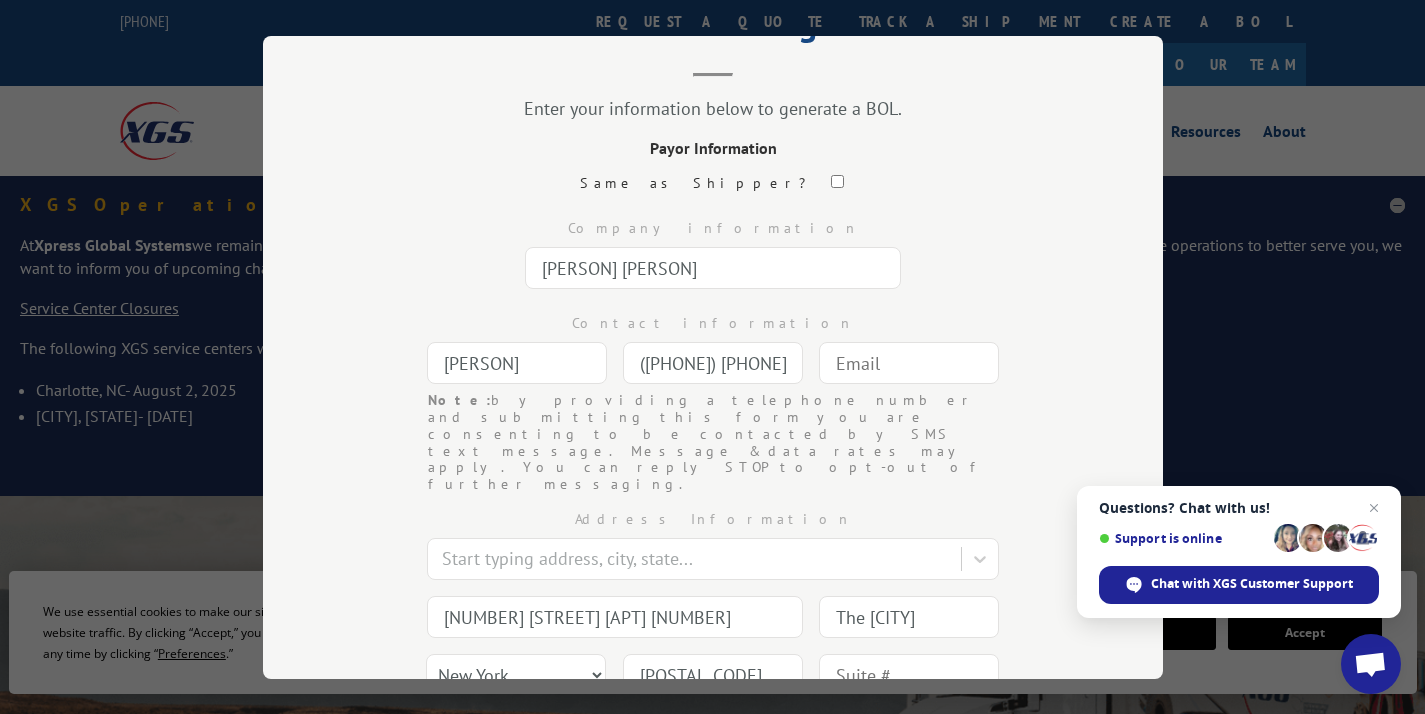 click at bounding box center [909, 363] 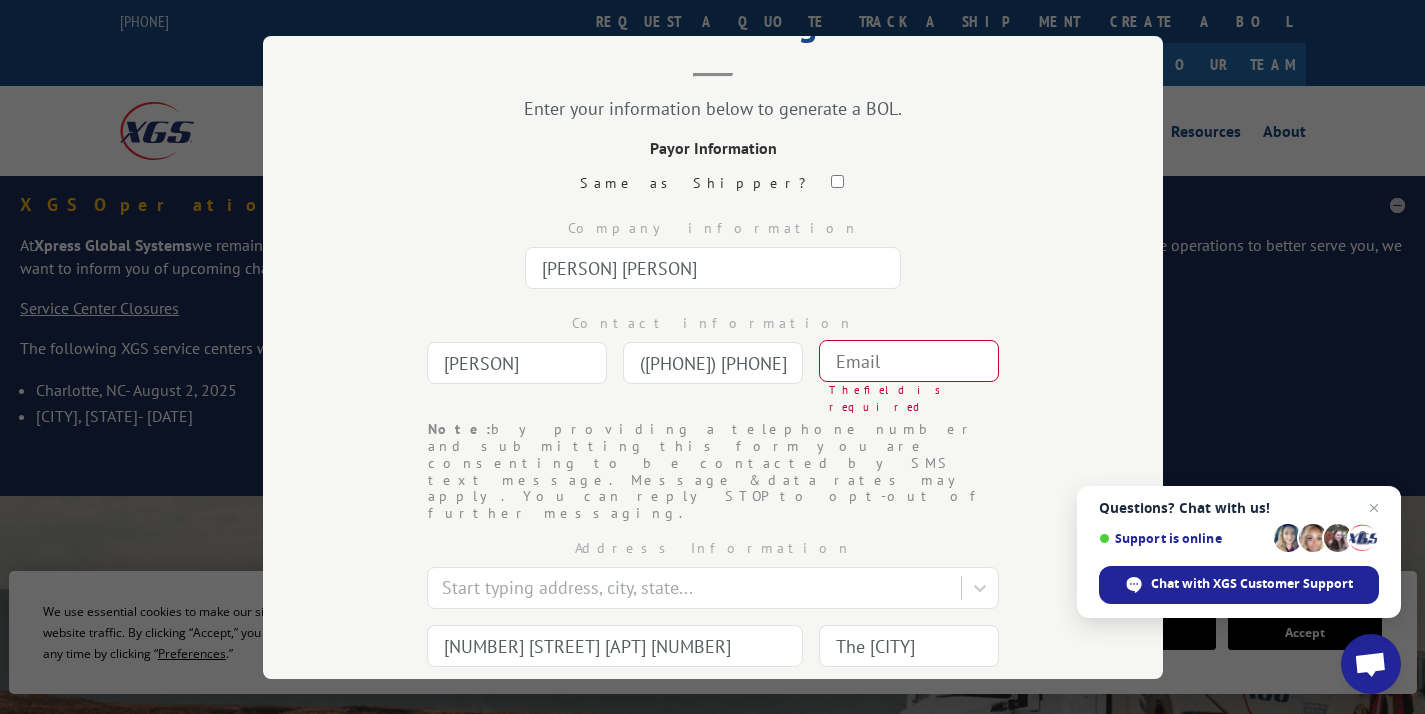 drag, startPoint x: 763, startPoint y: 364, endPoint x: 506, endPoint y: 357, distance: 257.0953 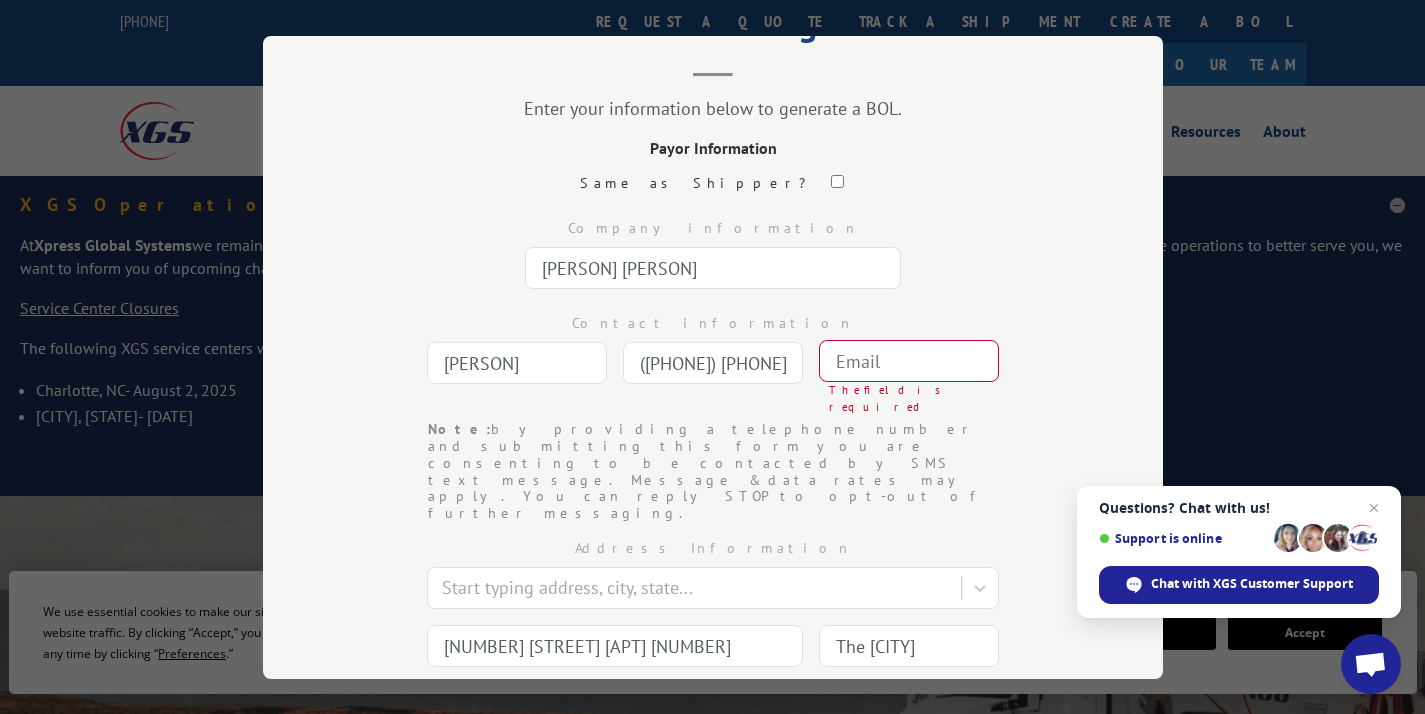 click on "Contact information [PERSON] ([PHONE]) [PHONE]-____ Note:  by providing a telephone number and submitting this form you are consenting to be contacted by SMS text message. Message & data rates may apply. You can reply STOP to opt-out of further messaging. The field is required" at bounding box center [713, 359] 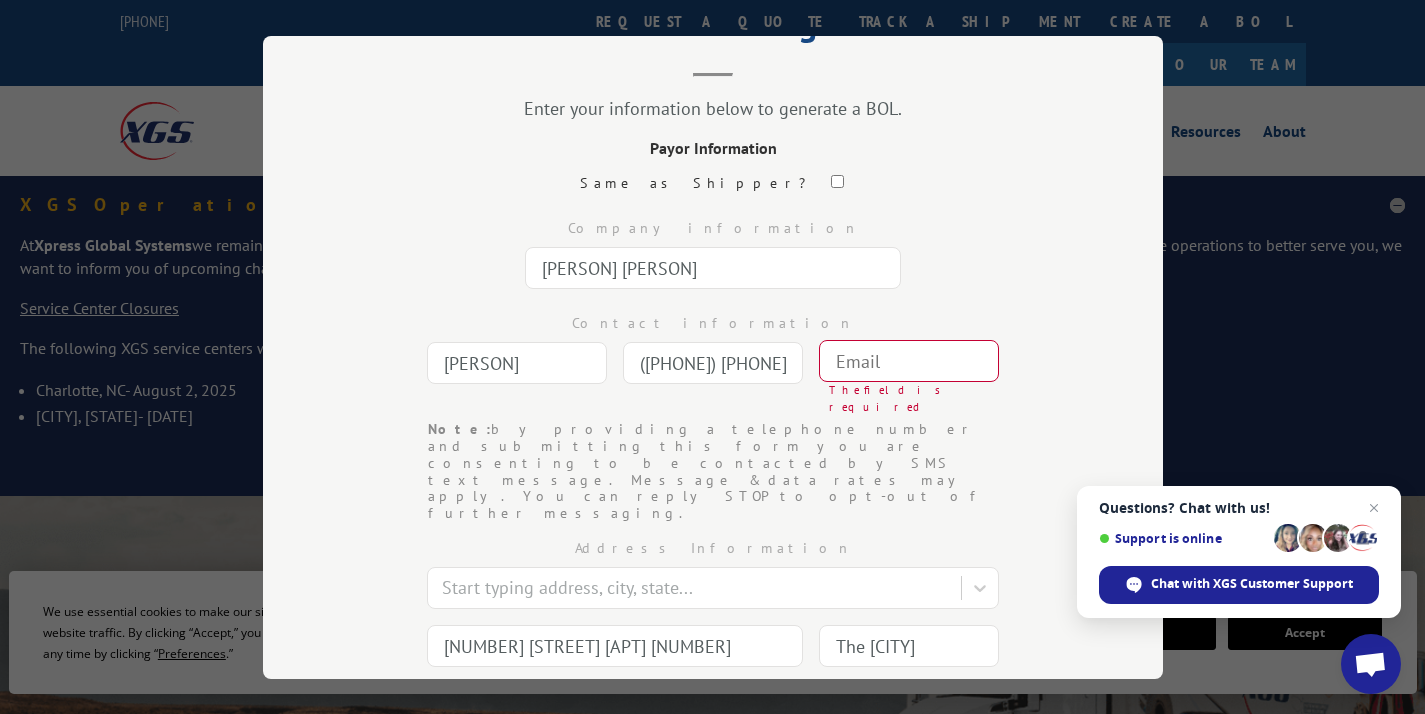 type on "([PHONE]) [PHONE]-____" 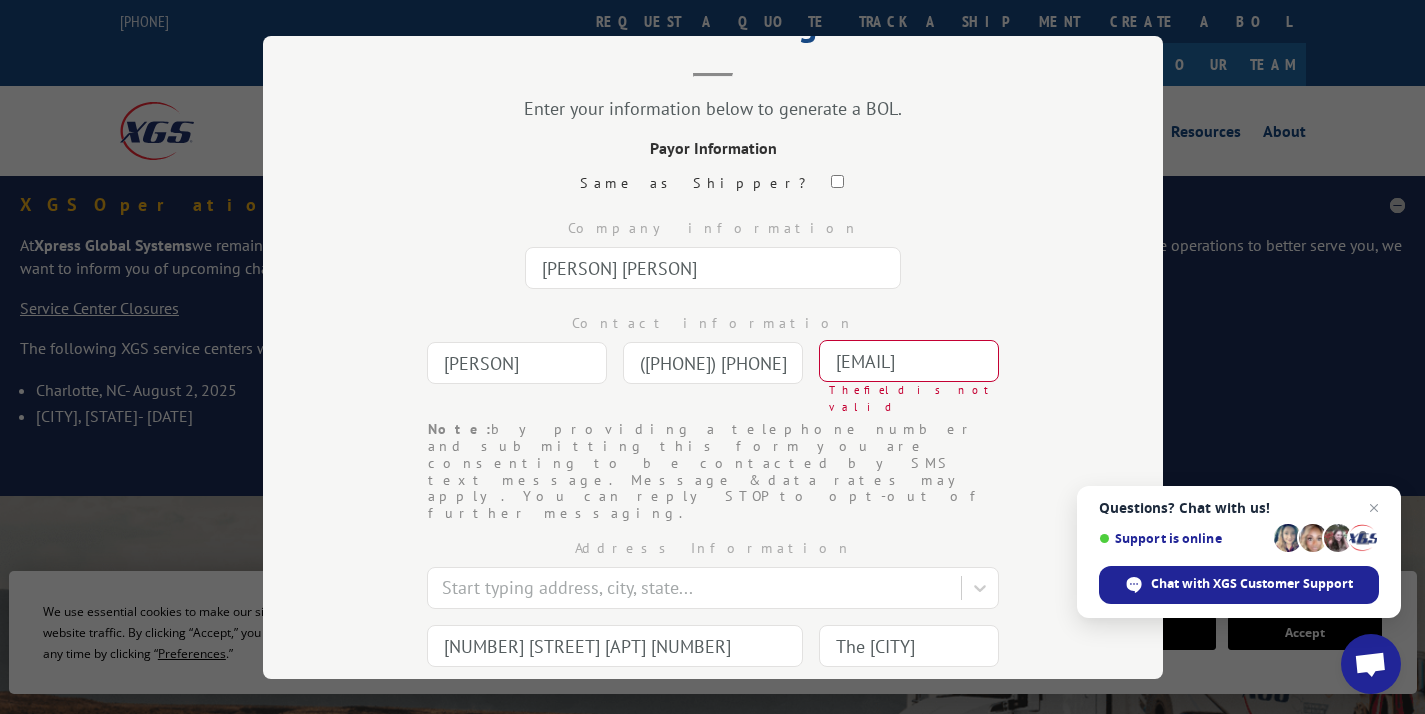 scroll, scrollTop: 0, scrollLeft: 10, axis: horizontal 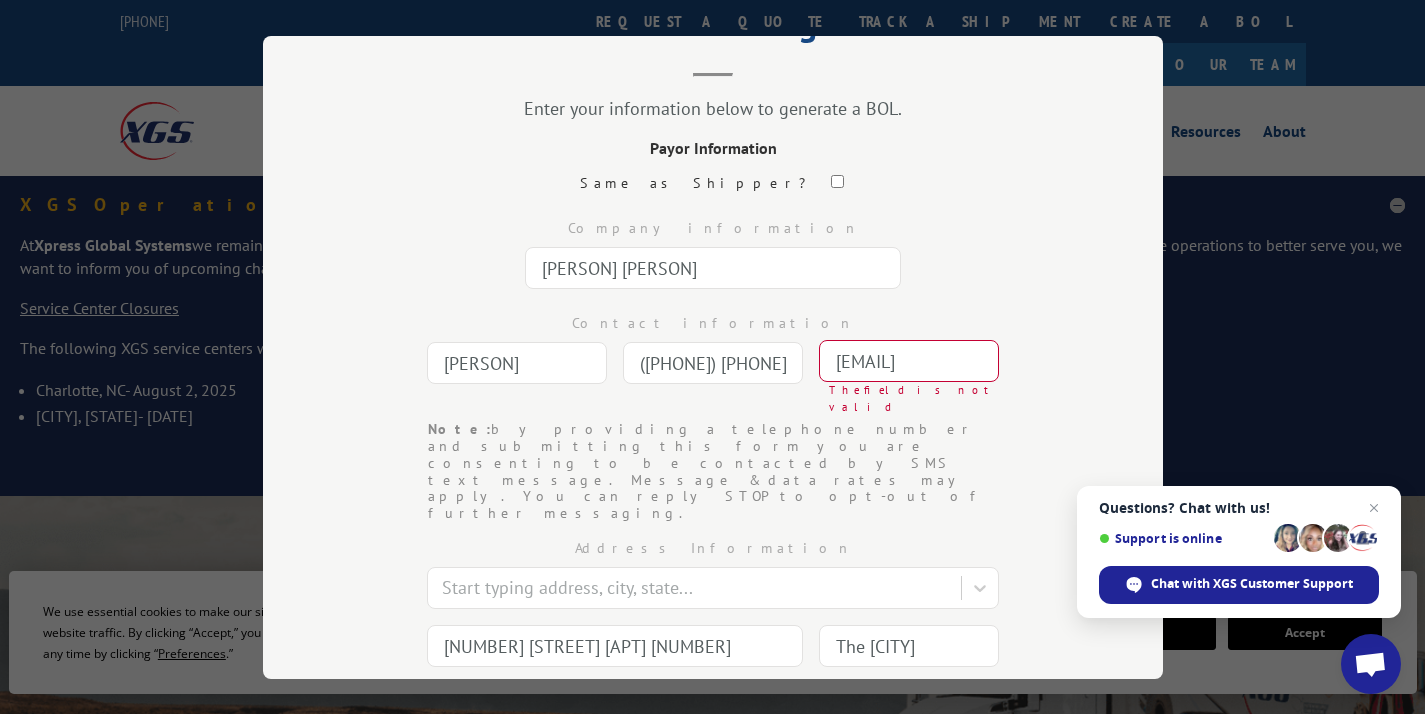 type on "[EMAIL]" 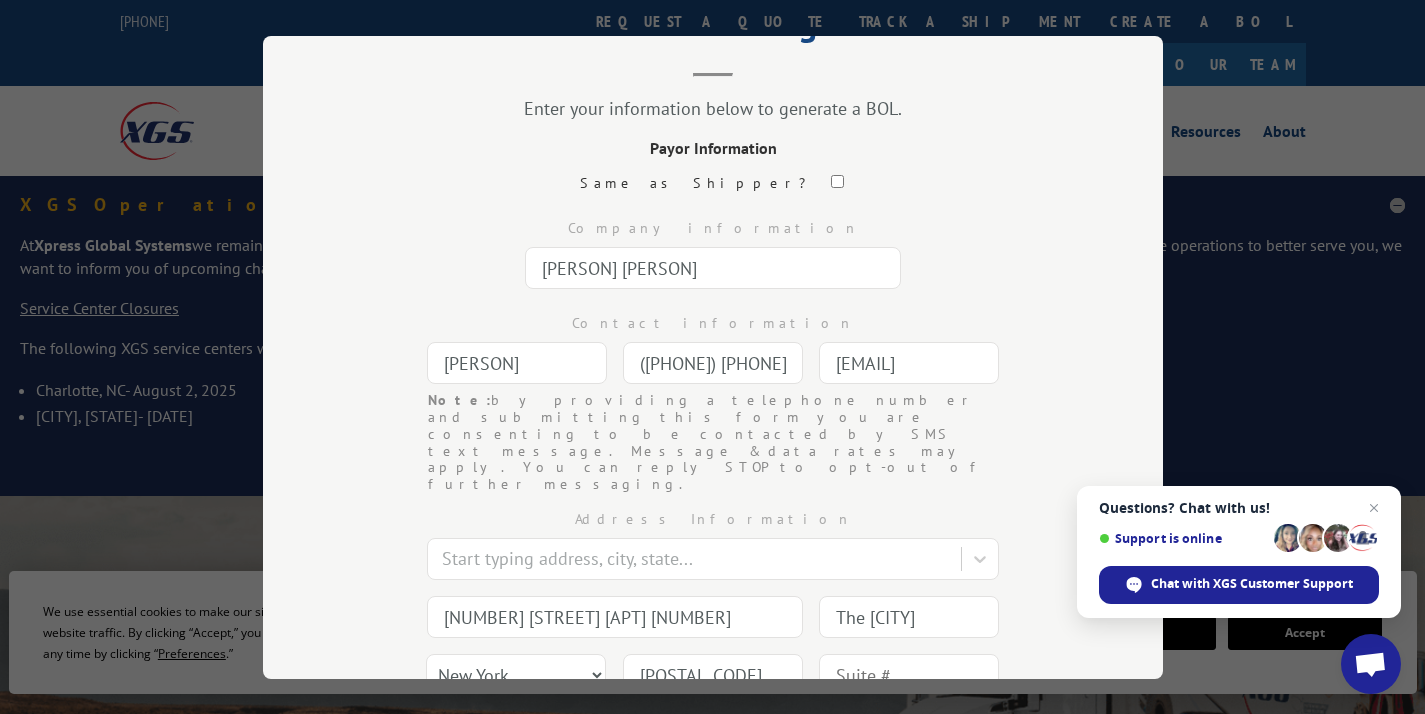click on "[NUMBER] [STREET] [APT] [NUMBER]" at bounding box center (615, 617) 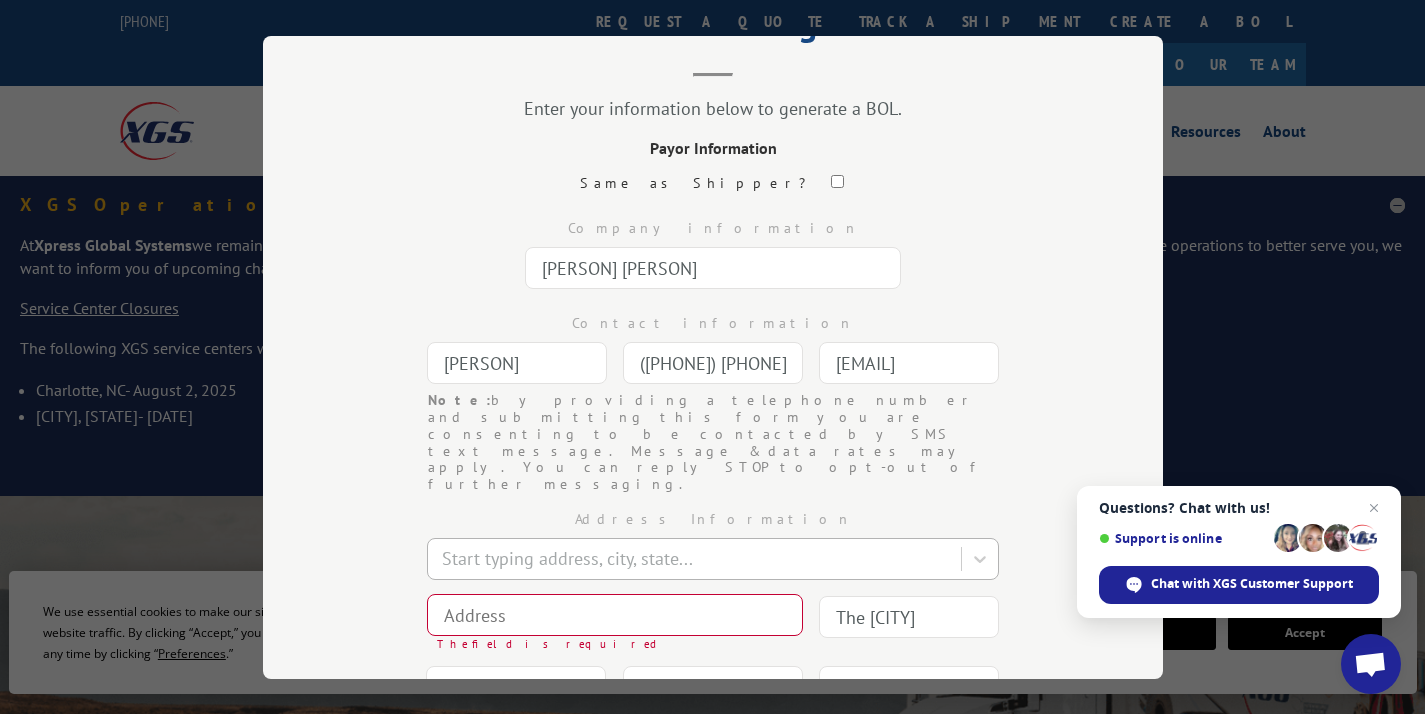 type 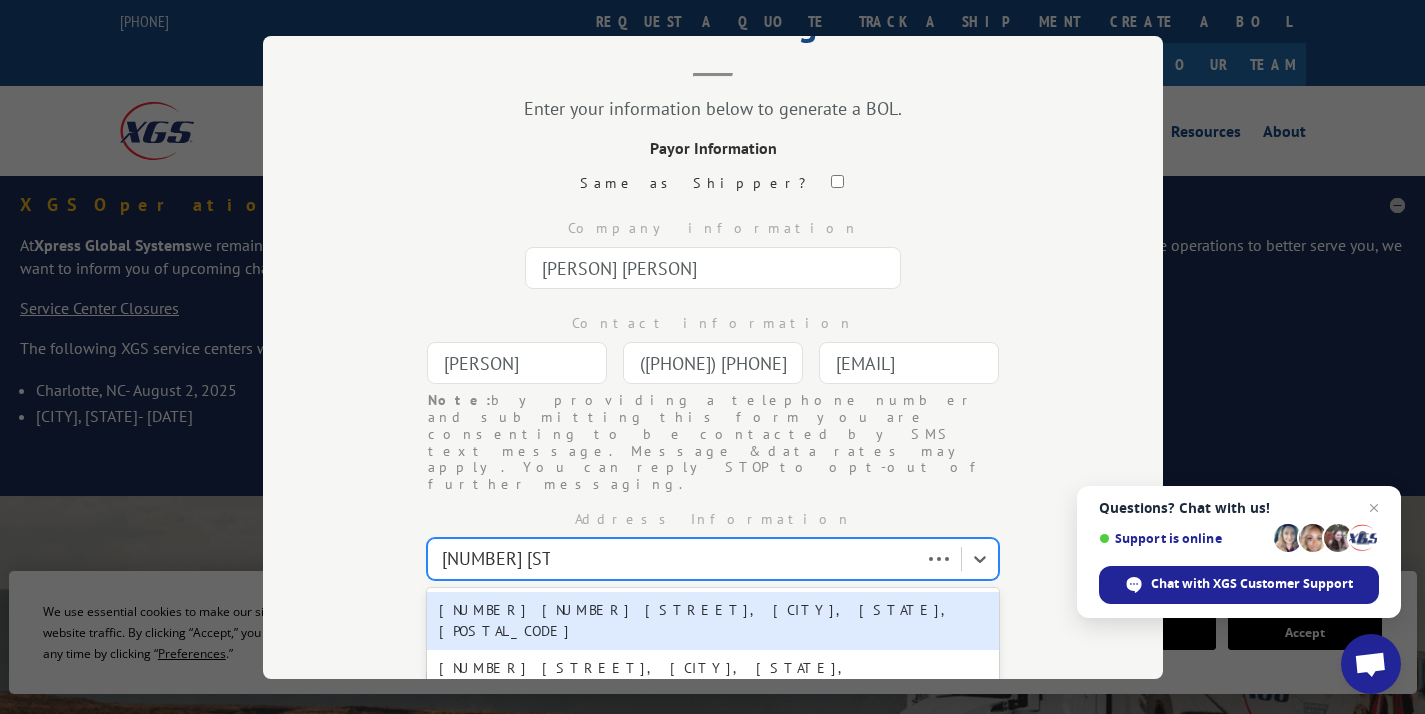 type on "[NUMBER] [STREET] [STREET]" 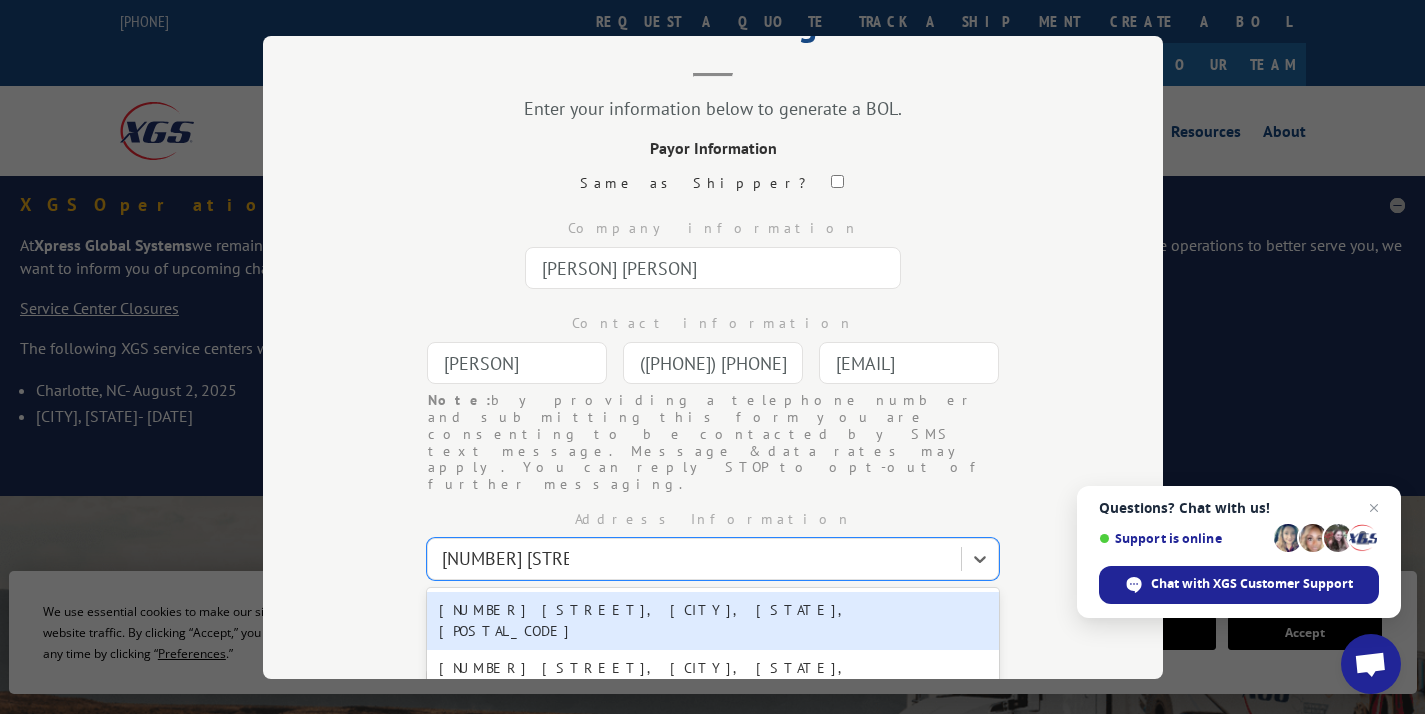 click on "[NUMBER] [STREET], [CITY], [STATE], [POSTAL_CODE]" at bounding box center (713, 621) 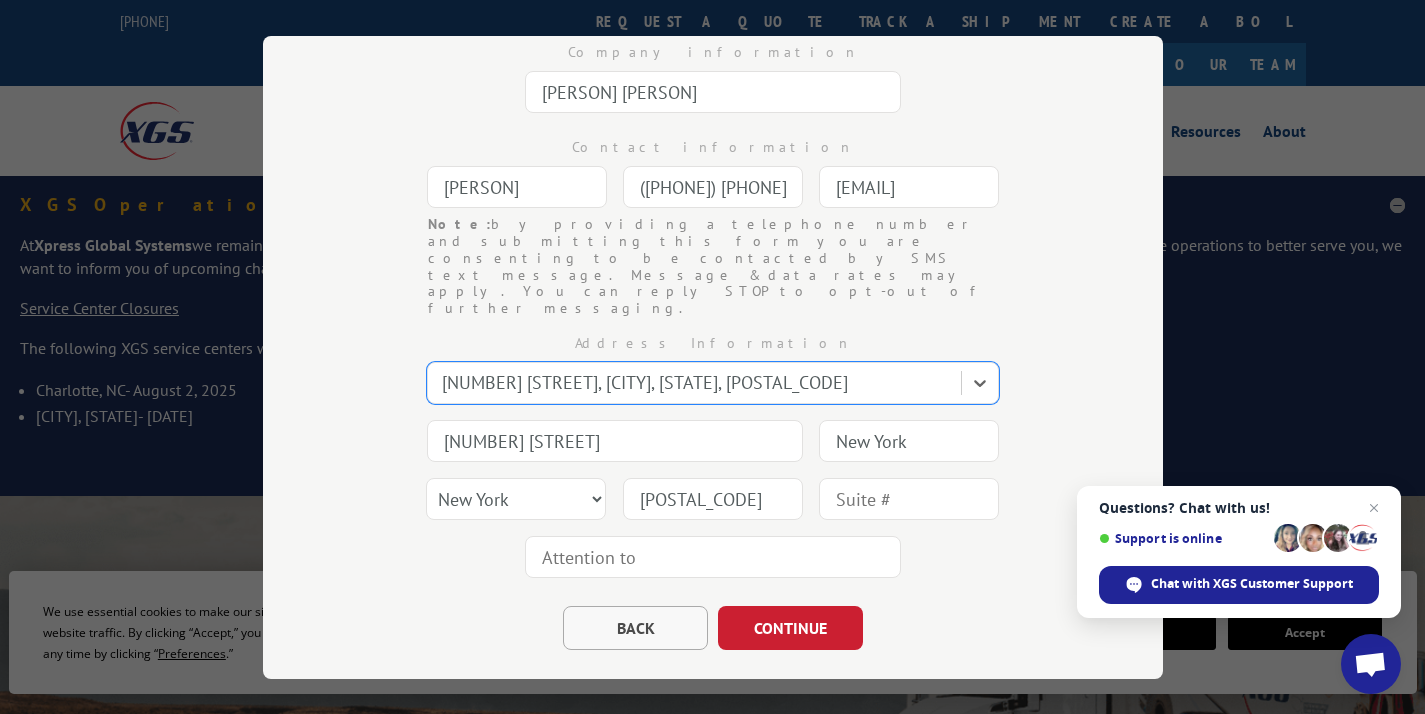 scroll, scrollTop: 283, scrollLeft: 0, axis: vertical 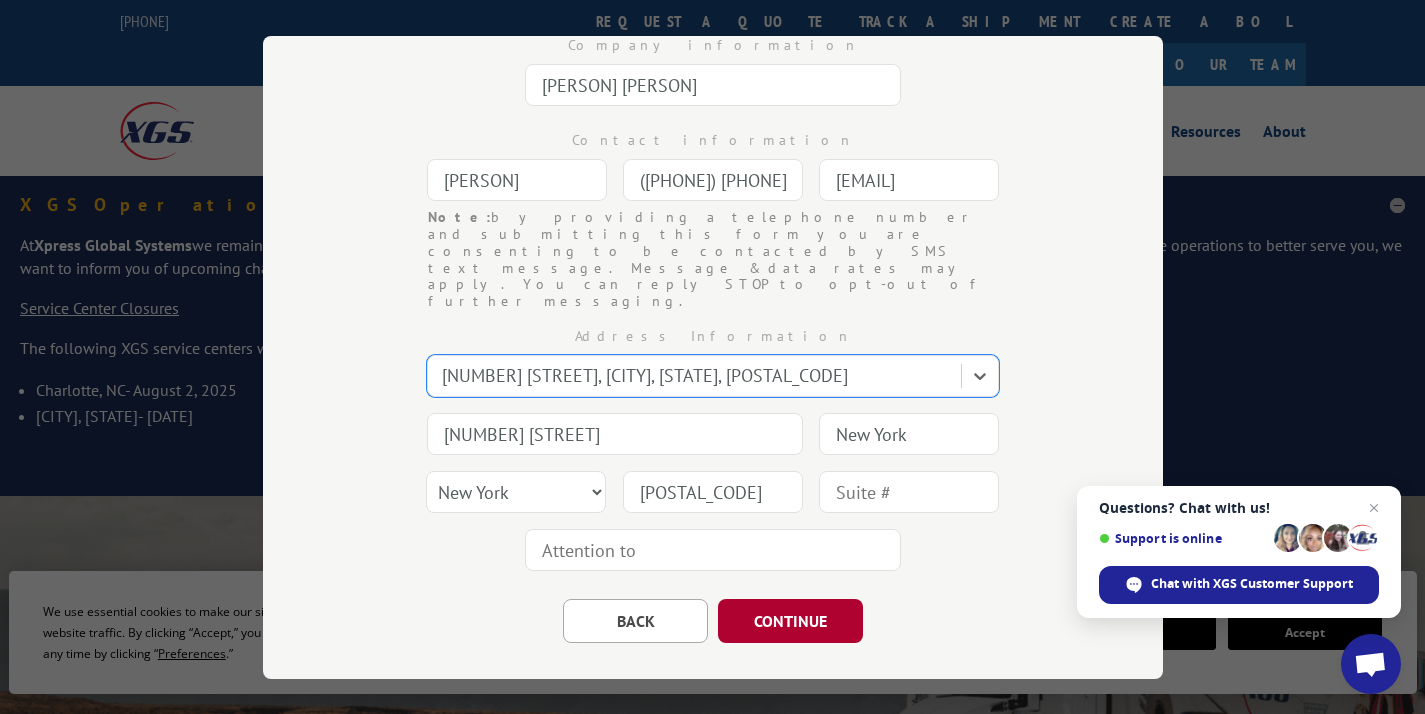 click on "CONTINUE" at bounding box center (790, 621) 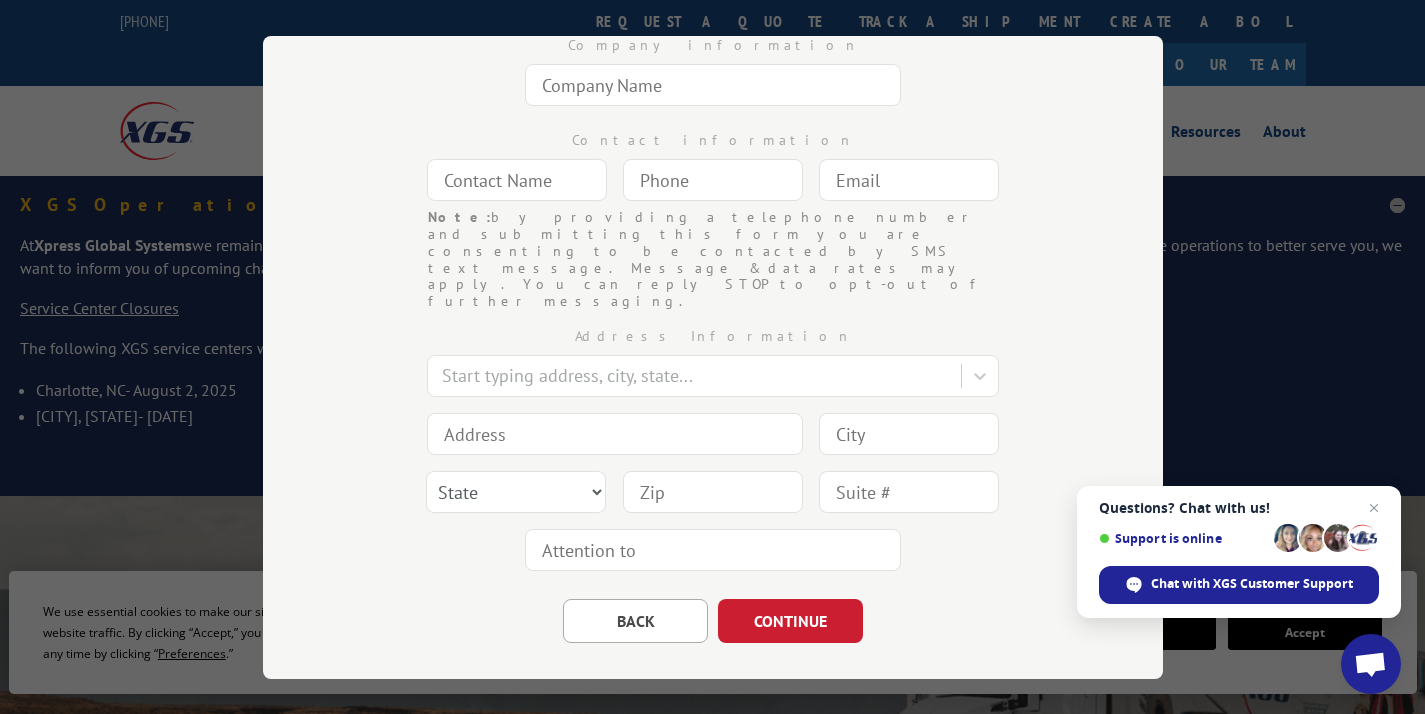 scroll, scrollTop: 0, scrollLeft: 0, axis: both 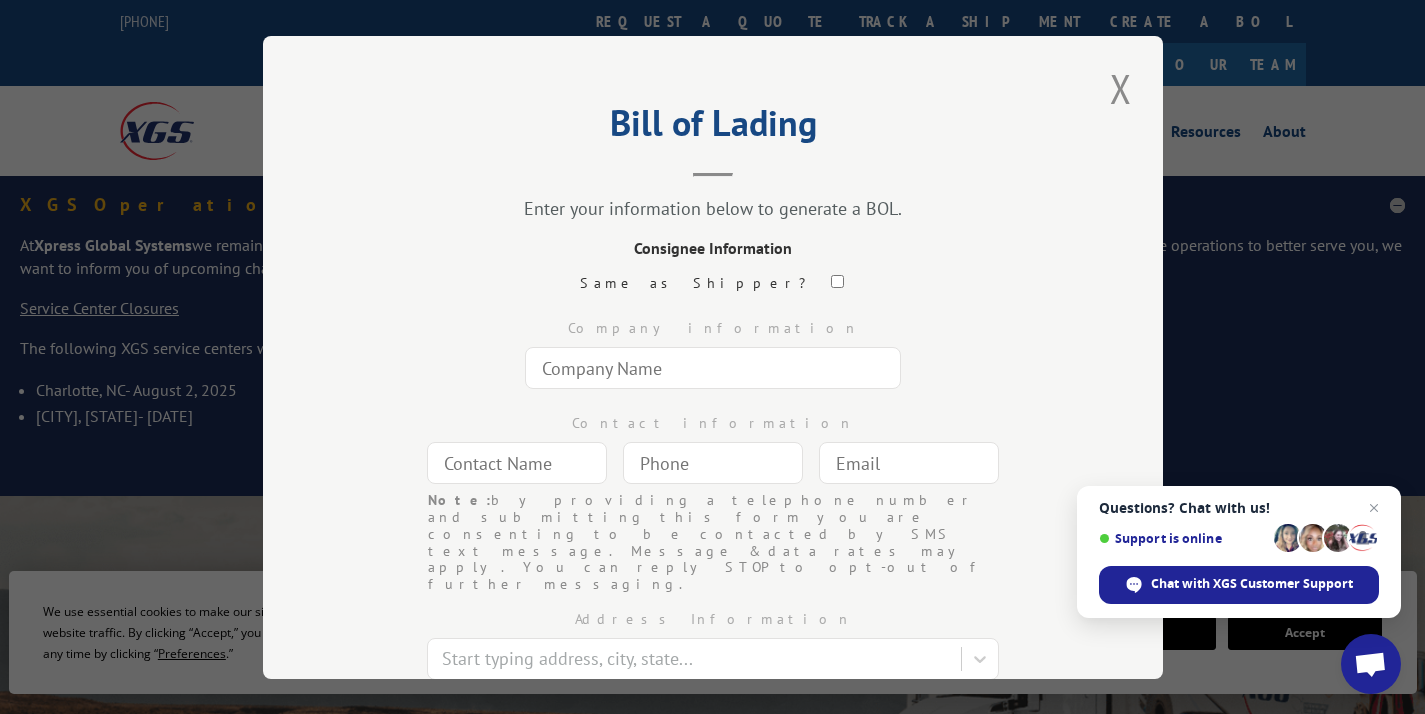 click at bounding box center [713, 368] 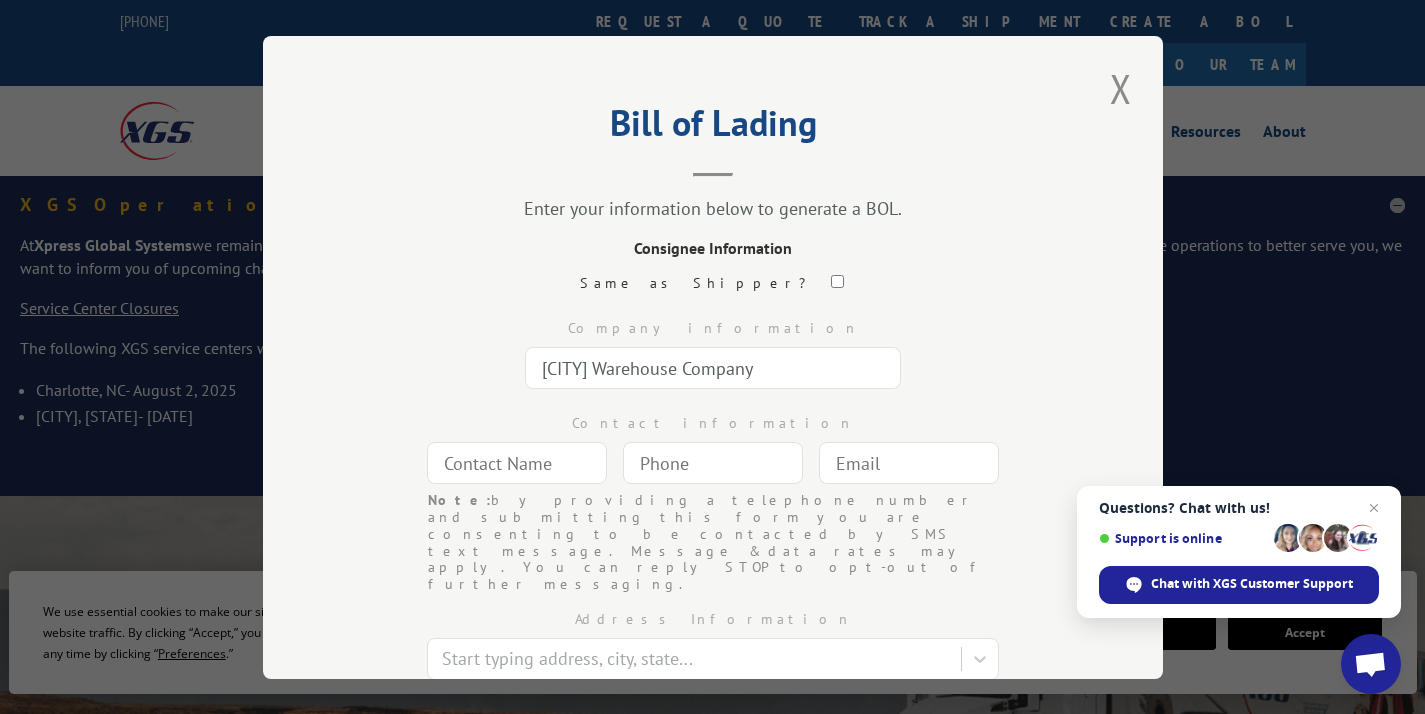 type on "[CITY] Warehouse Company" 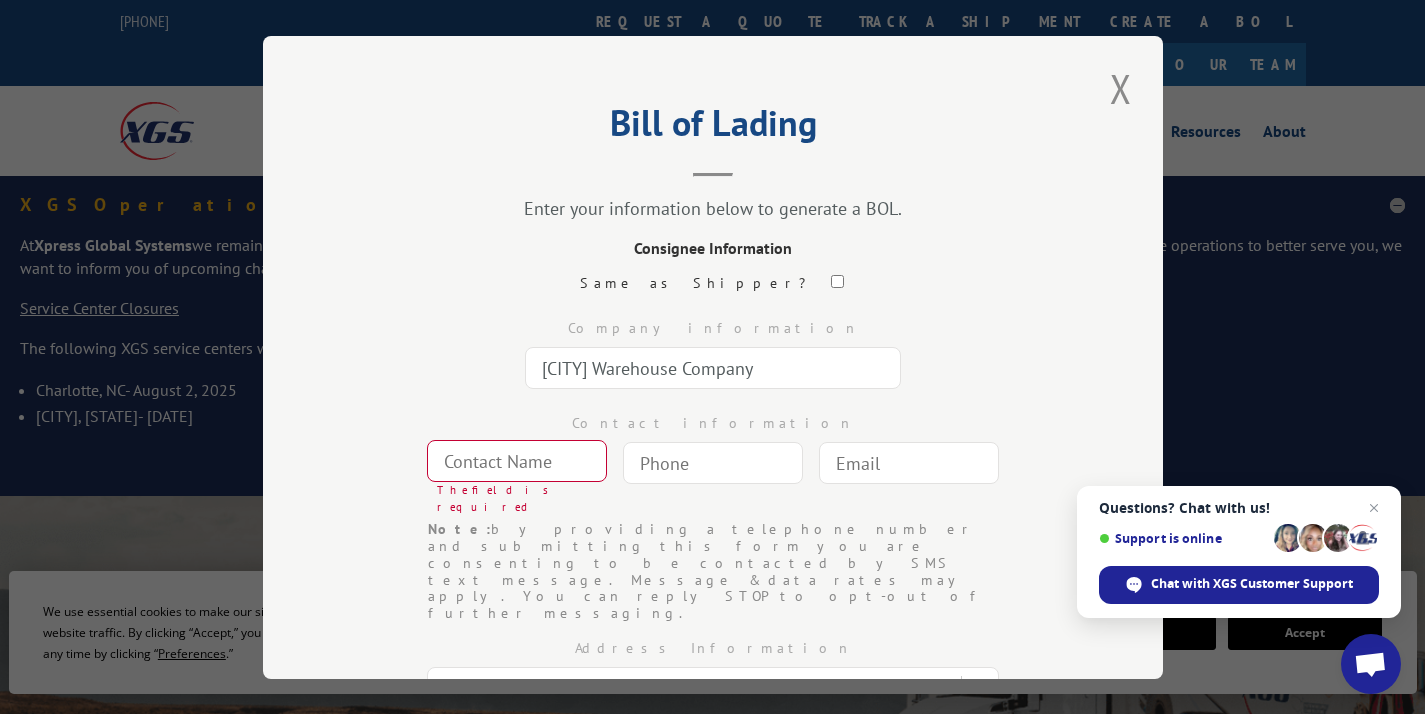 click on "The field is required" at bounding box center [522, 498] 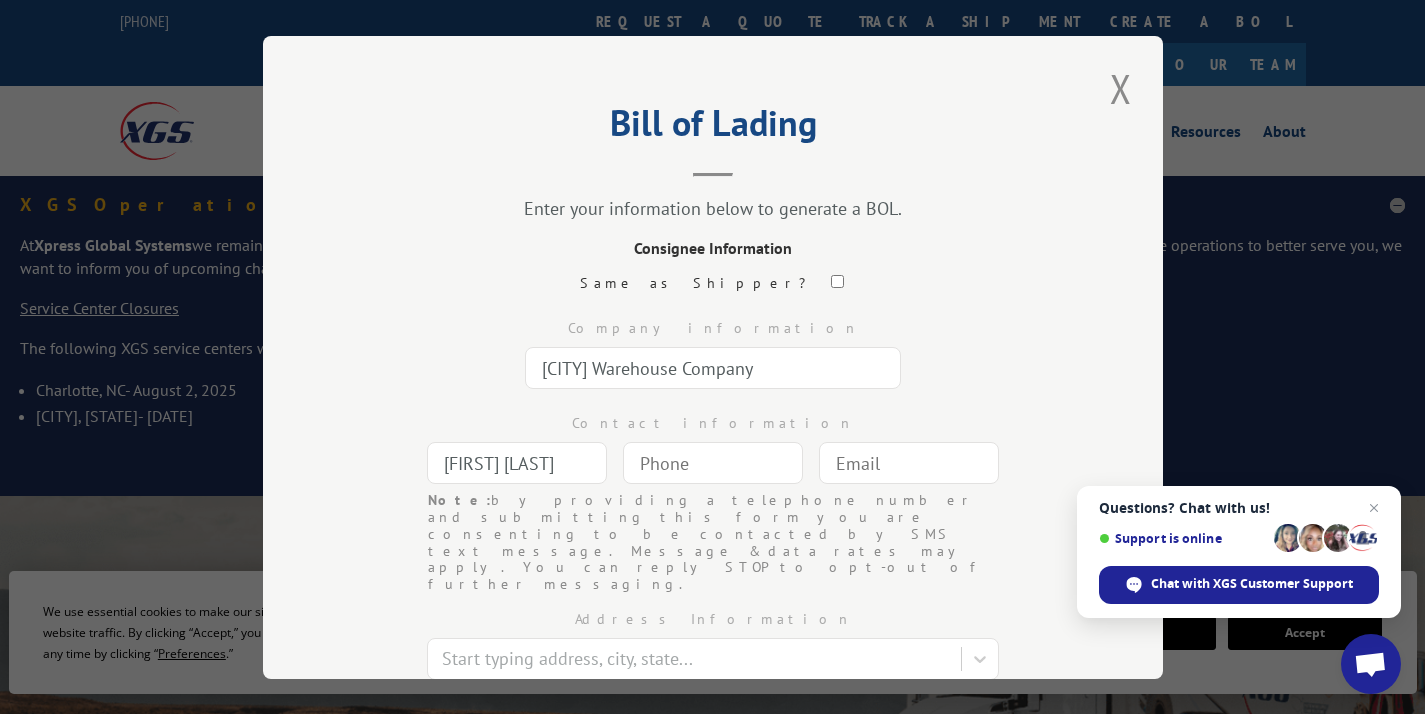 type on "[FIRST] [LAST]" 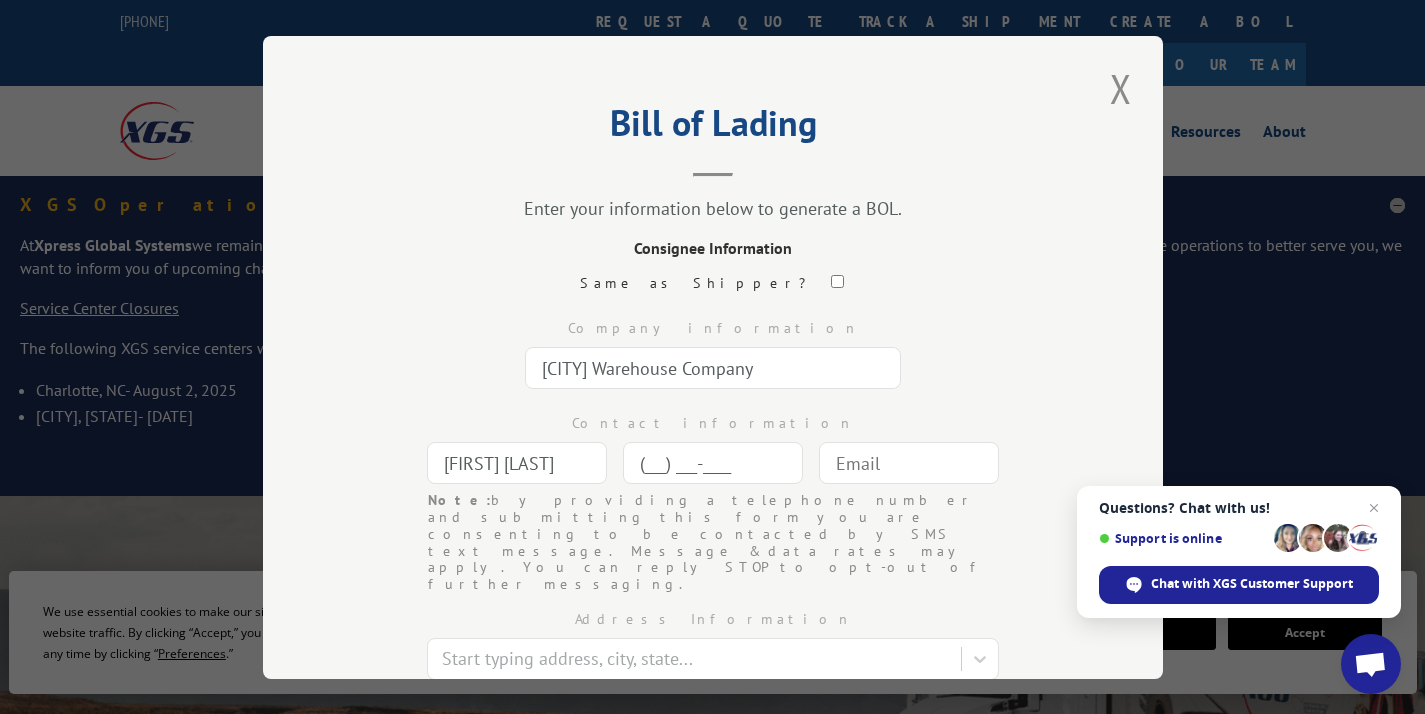 click on "(___) ___-____" at bounding box center (713, 463) 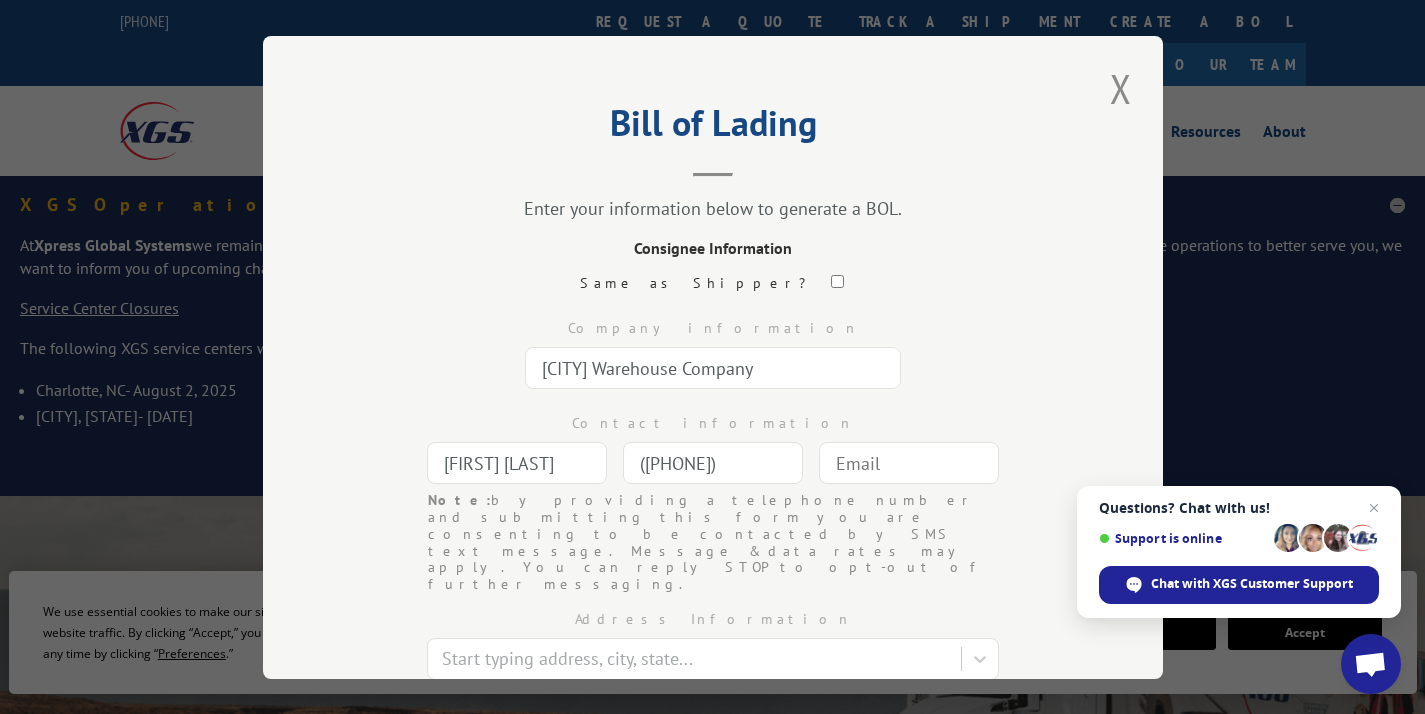 type on "([PHONE])" 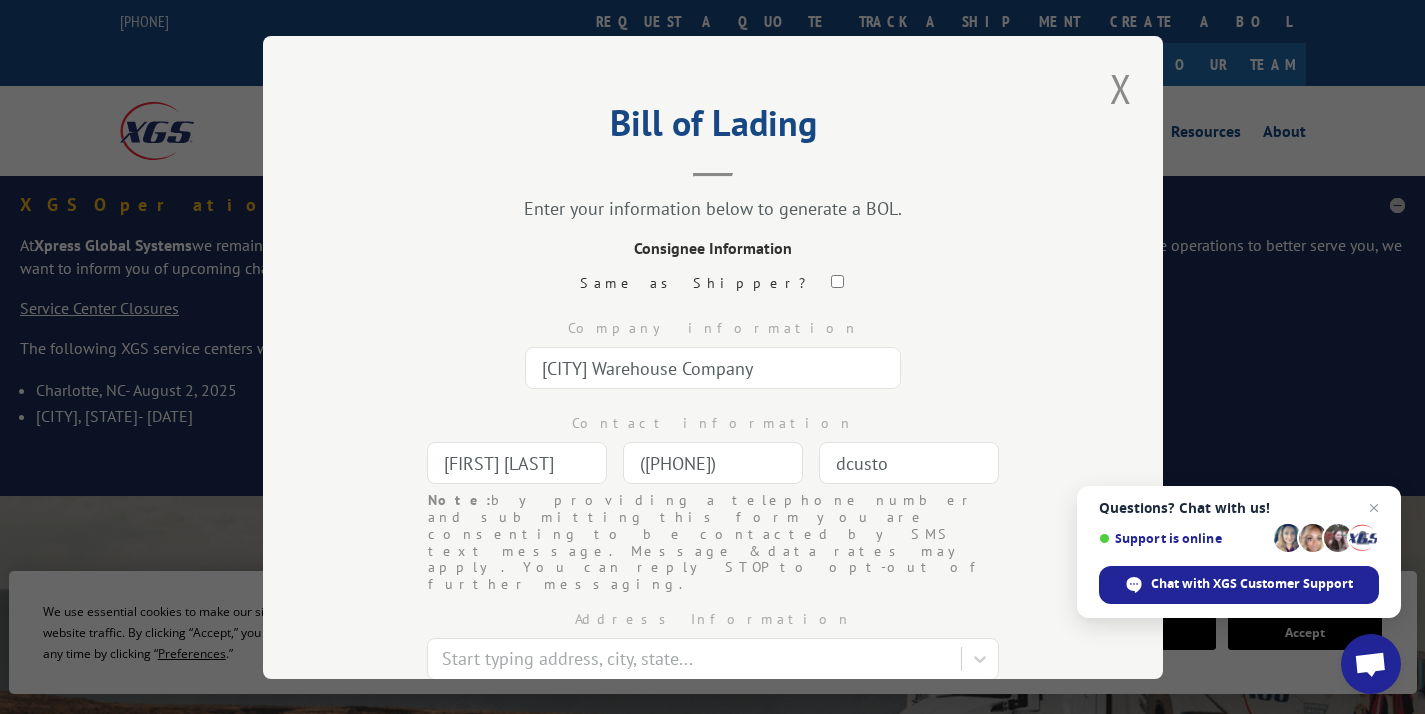 type on "[EMAIL]" 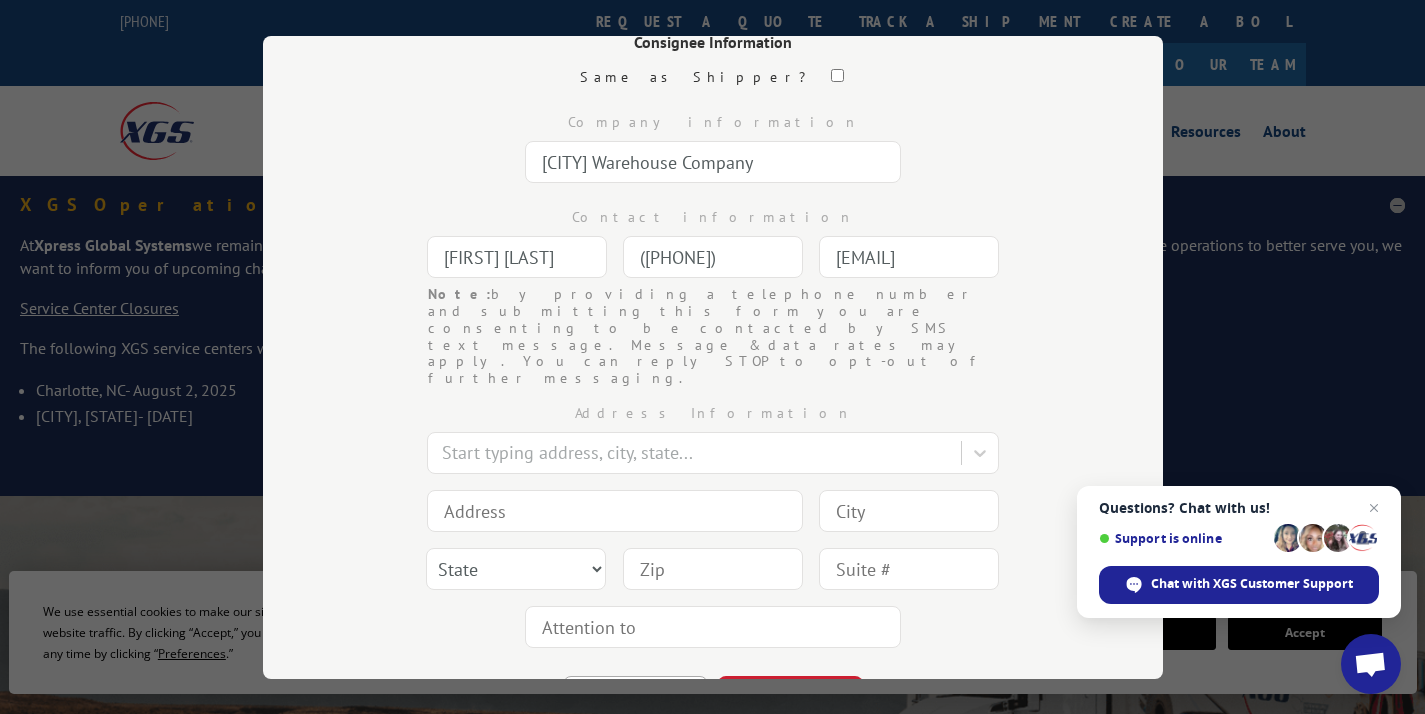 scroll, scrollTop: 215, scrollLeft: 0, axis: vertical 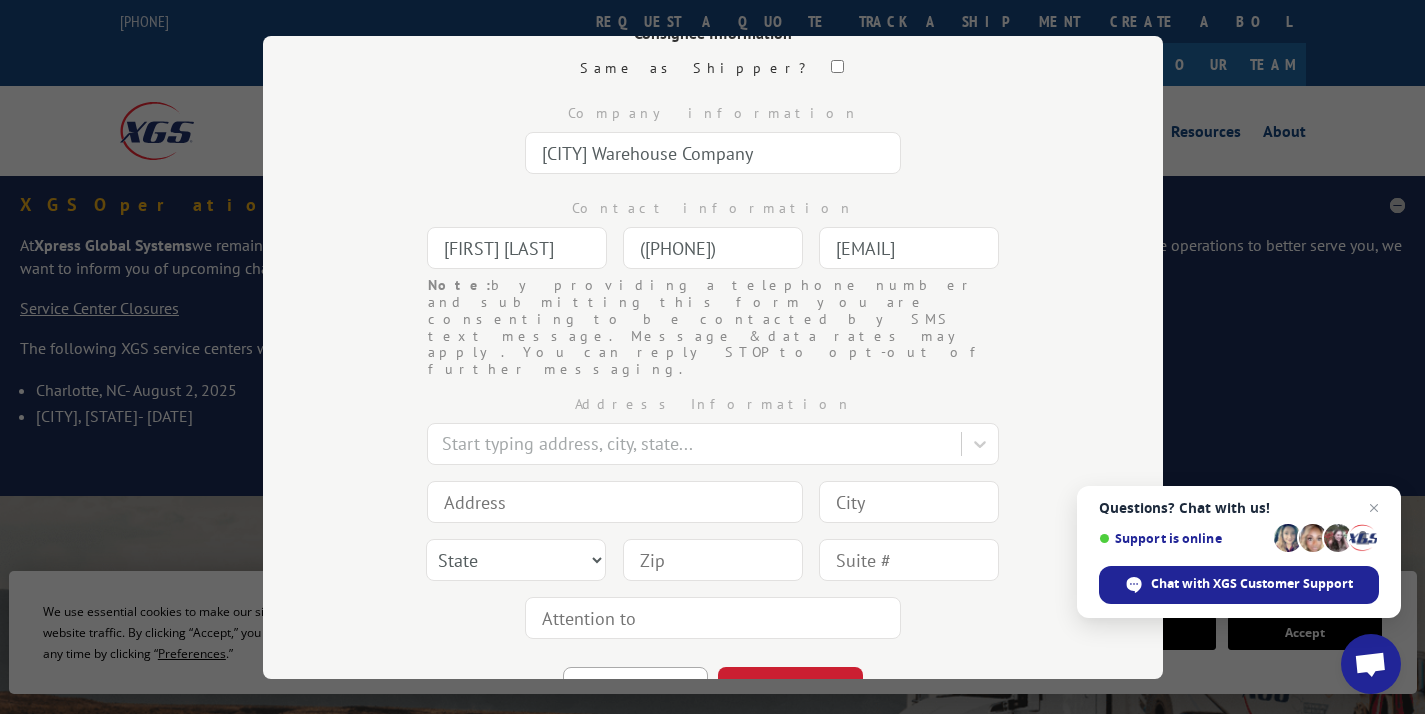 click at bounding box center [615, 502] 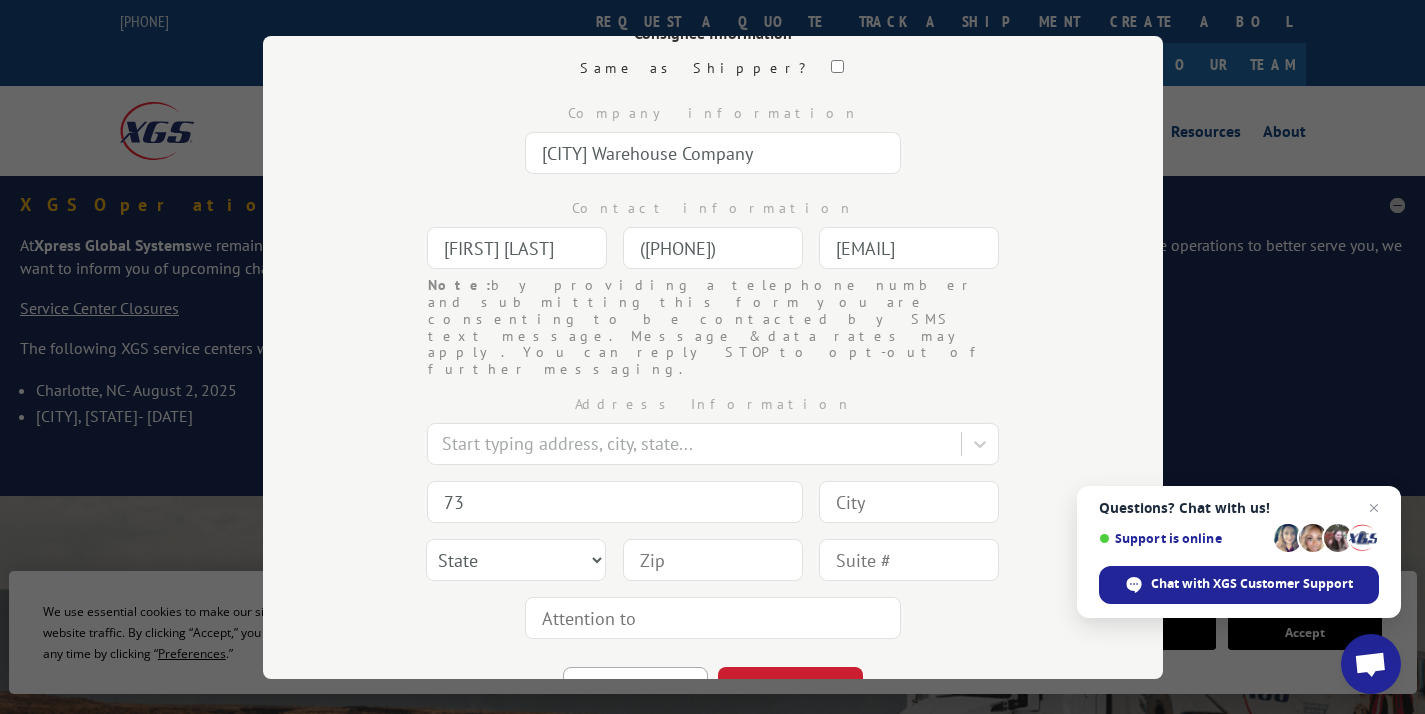 type on "7" 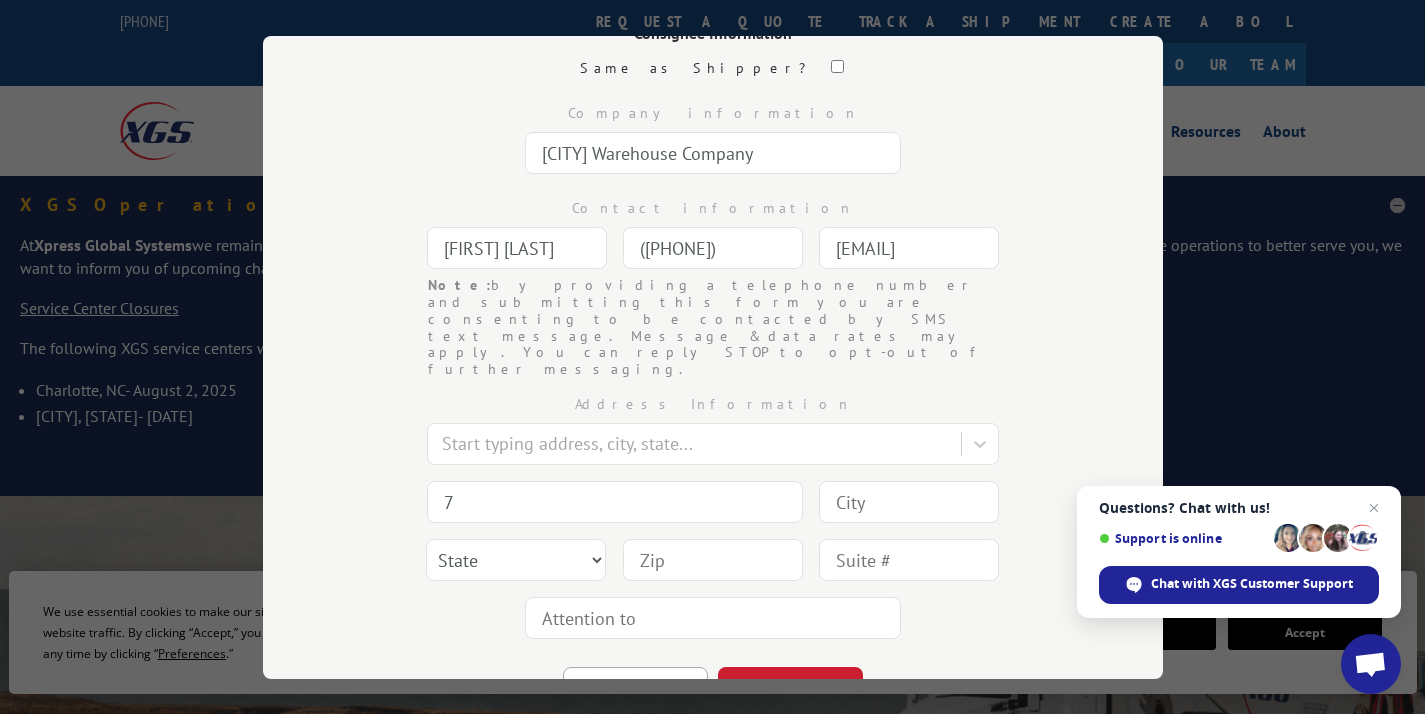 type 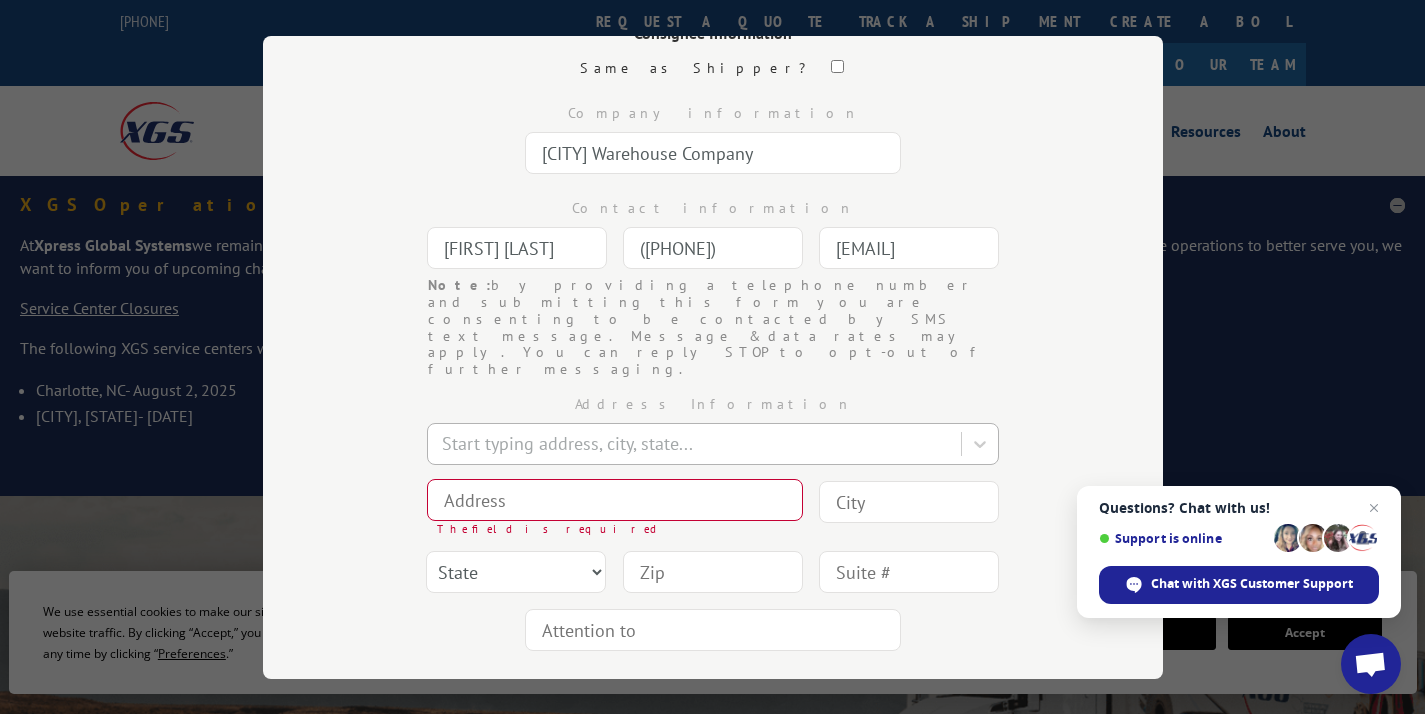click at bounding box center (696, 443) 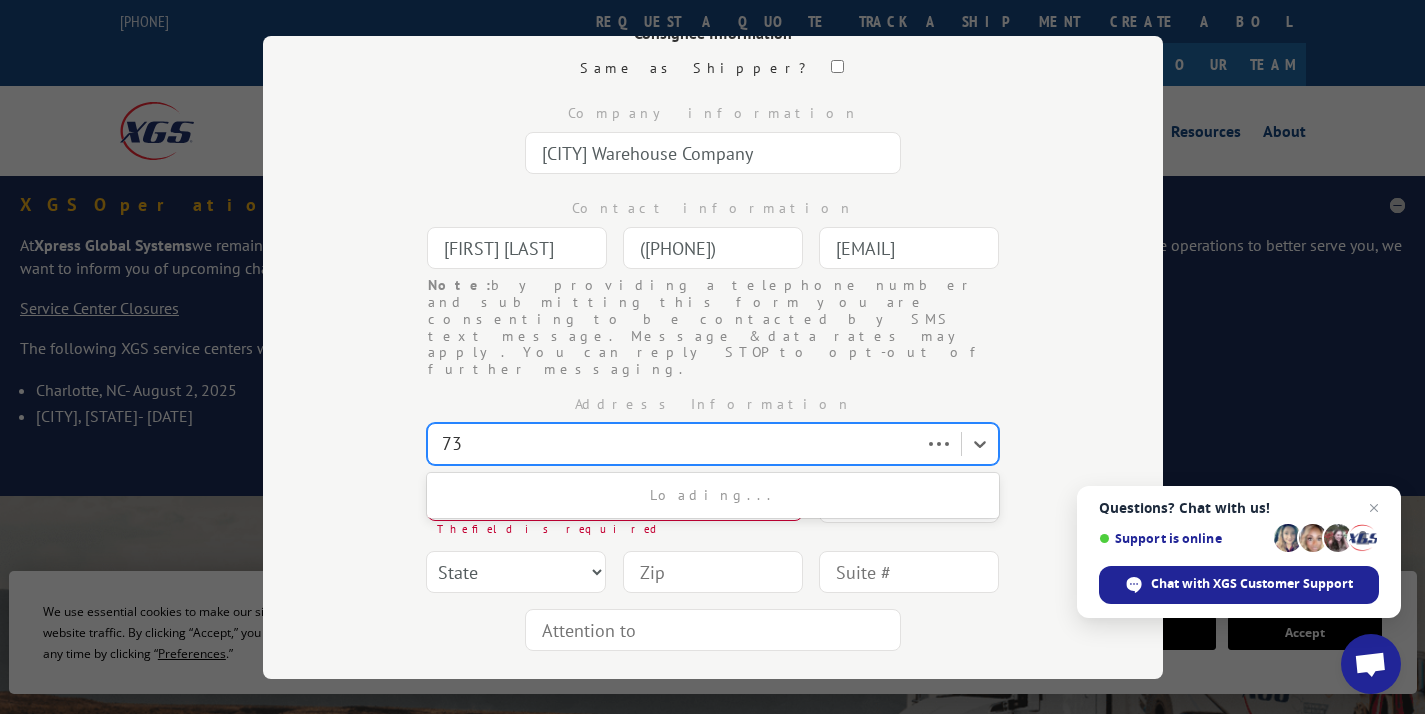 type on "7" 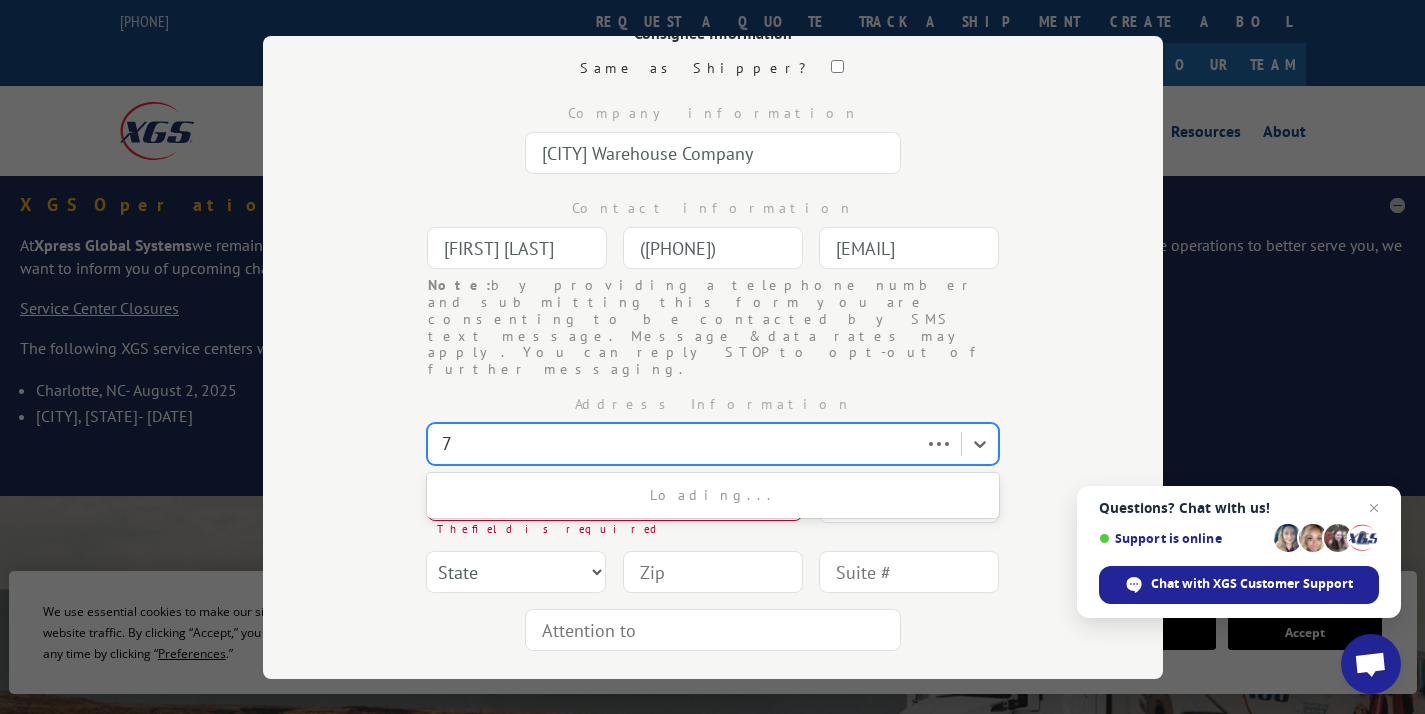 type 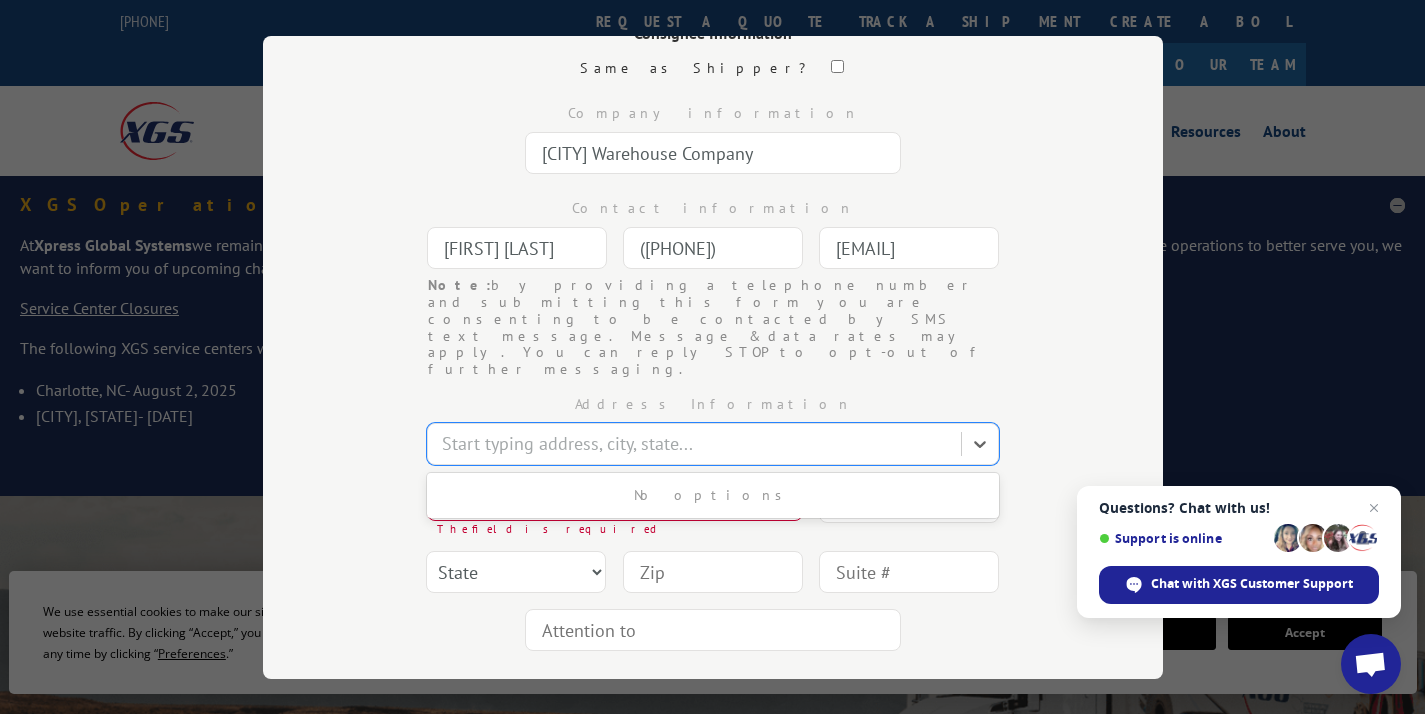 click on "Address Information   Use Up and Down to choose options, press Enter to select the currently focused option, press Escape to exit the menu, press Tab to select the option and exit the menu. Start typing address, city, state... No options The field is required State Alabama Alaska Arizona Arkansas California Colorado Connecticut Delaware District of Columbia Florida Georgia Hawaii Idaho Illinois Indiana Iowa Kansas Kentucky Louisiana Maine Maryland Massachusetts Michigan Minnesota Mississippi Missouri Montana North Carolina North Dakota Nebraska New Hampshire New Jersey New Mexico New York Nevada Ohio Oklahoma Oregon Pennsylvania Puerto Rico Rhode Island South Carolina South Dakota Tennessee Texas Utah Vermont Virginia Washington West Virginia Wisconsin Wyoming" at bounding box center (713, 519) 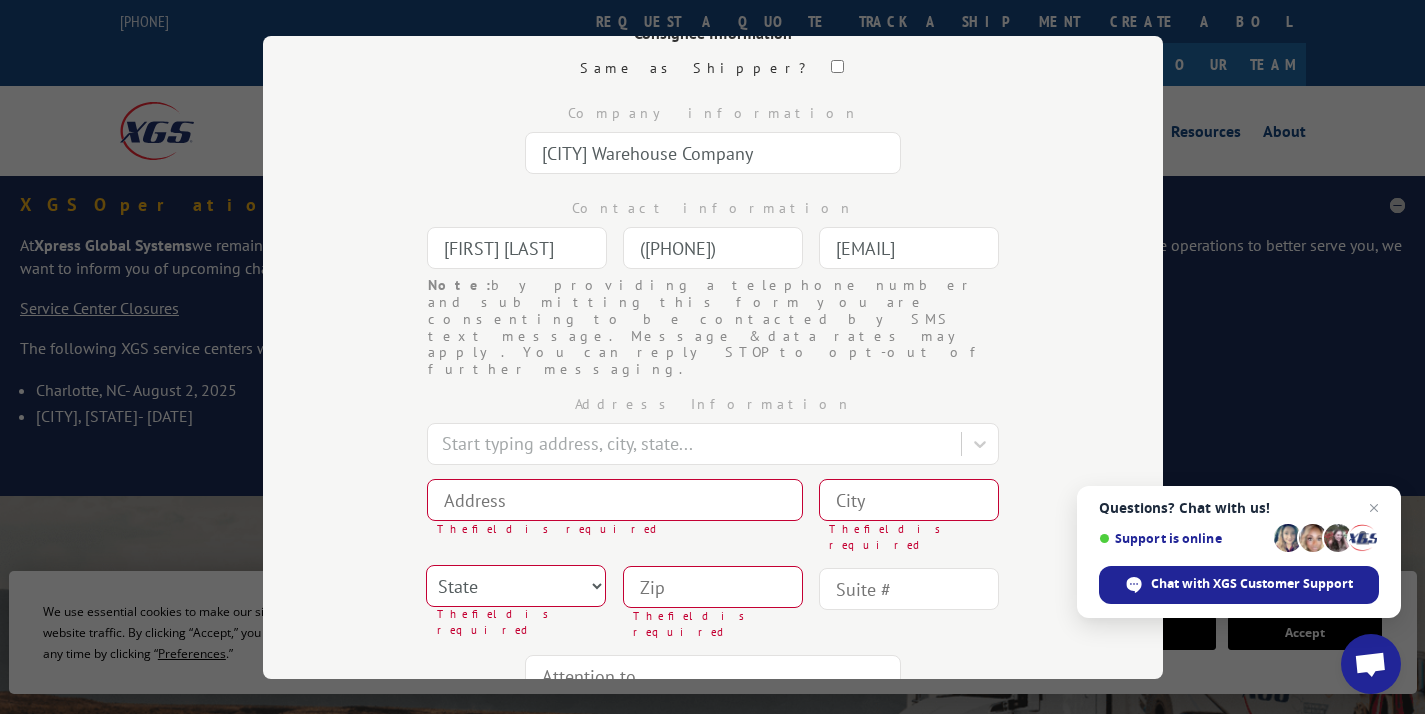 click at bounding box center [615, 500] 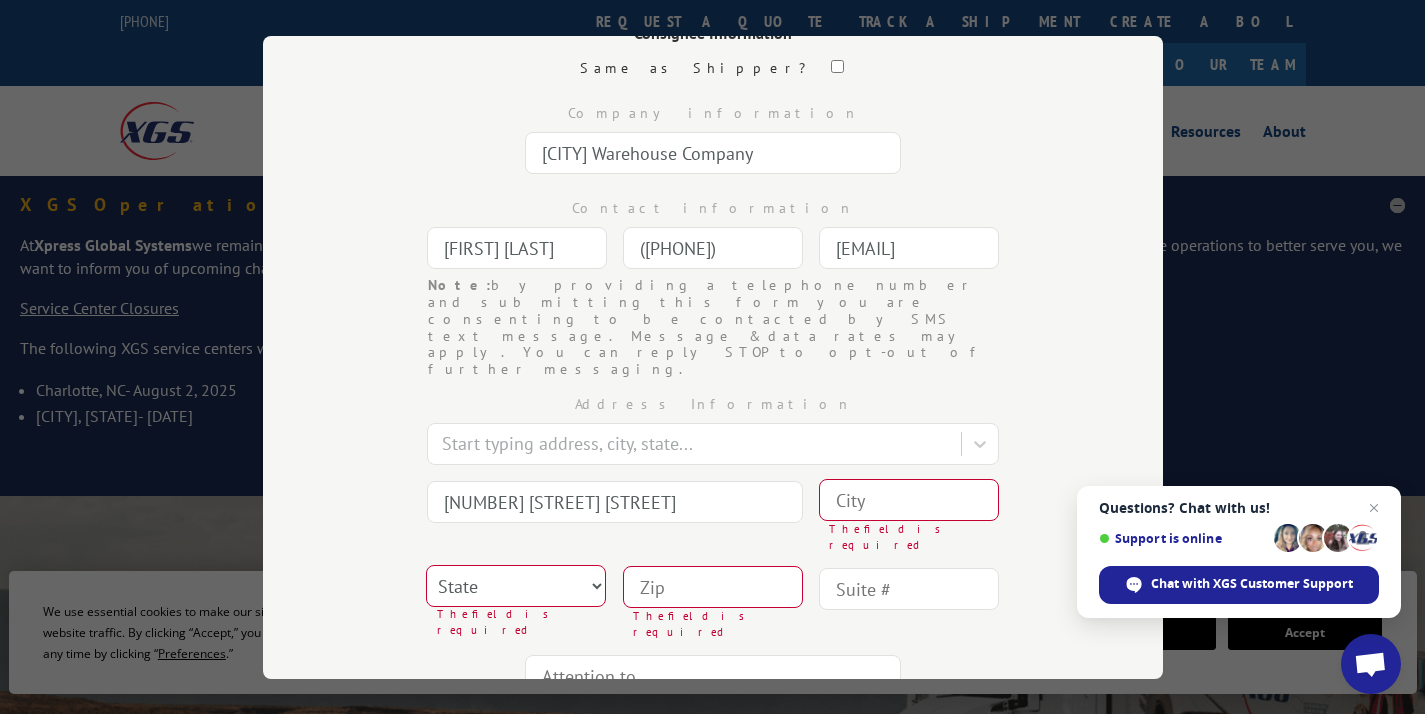 type on "[NUMBER] [STREET] [STREET]" 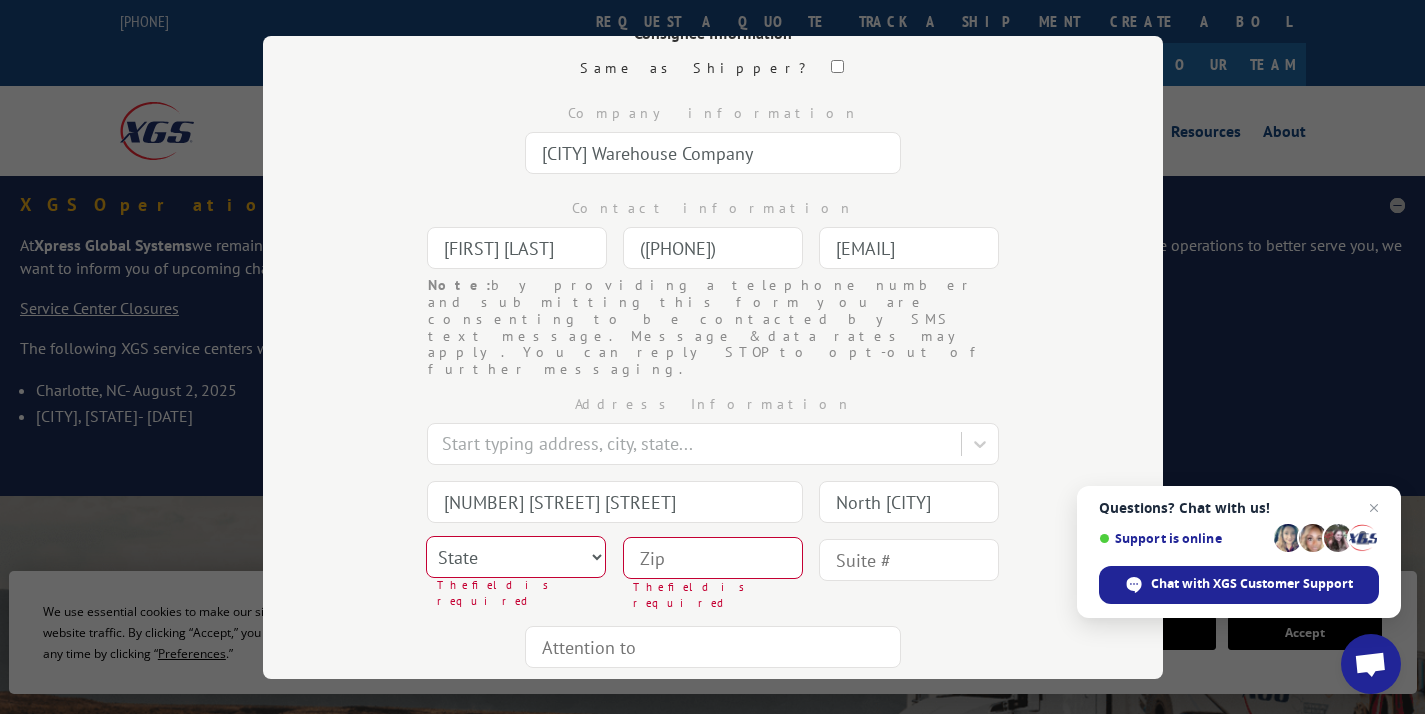 type on "North [CITY]" 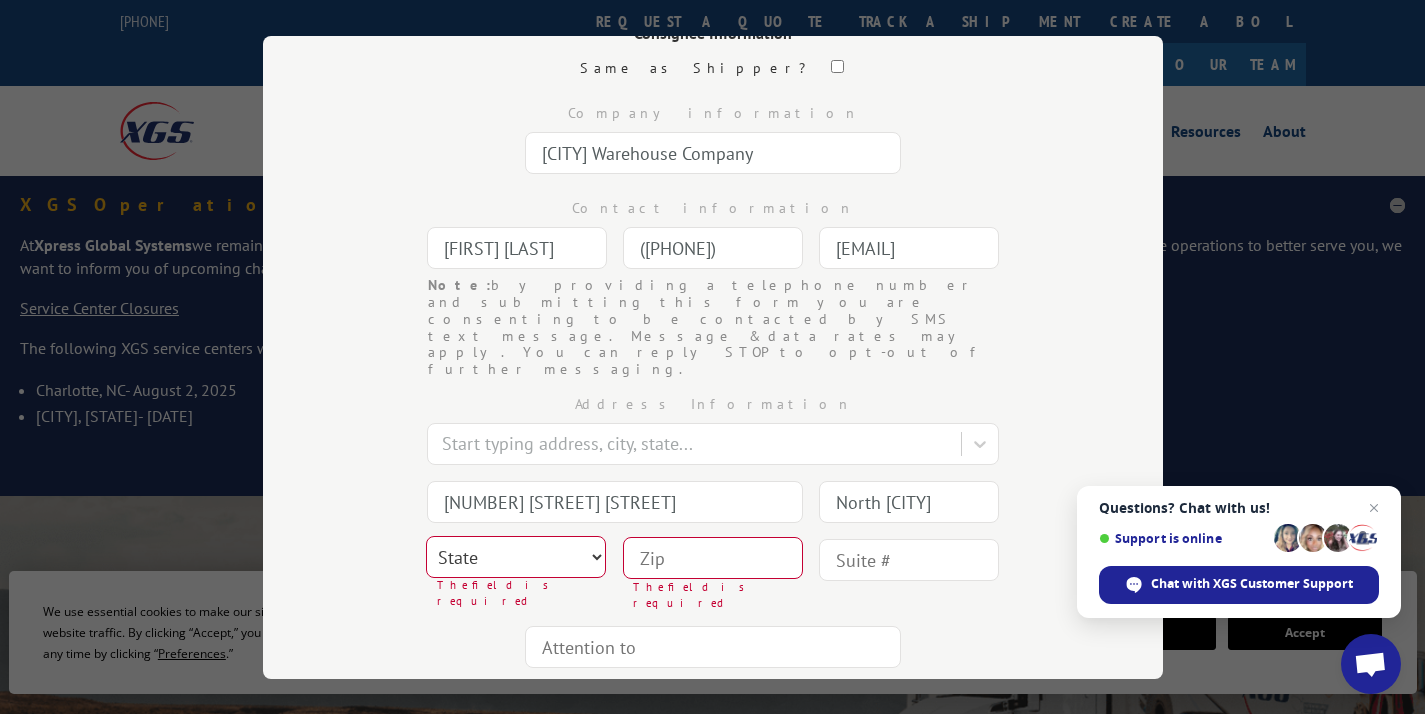click on "State Alabama Alaska Arizona Arkansas California Colorado Connecticut Delaware District of Columbia Florida Georgia Hawaii Idaho Illinois Indiana Iowa Kansas Kentucky Louisiana Maine Maryland Massachusetts Michigan Minnesota Mississippi Missouri Montana North Carolina North Dakota Nebraska New Hampshire New Jersey New Mexico New York Nevada Ohio Oklahoma Oregon Pennsylvania Puerto Rico Rhode Island South Carolina South Dakota Tennessee Texas Utah Vermont Virginia Washington West Virginia Wyoming" at bounding box center (516, 557) 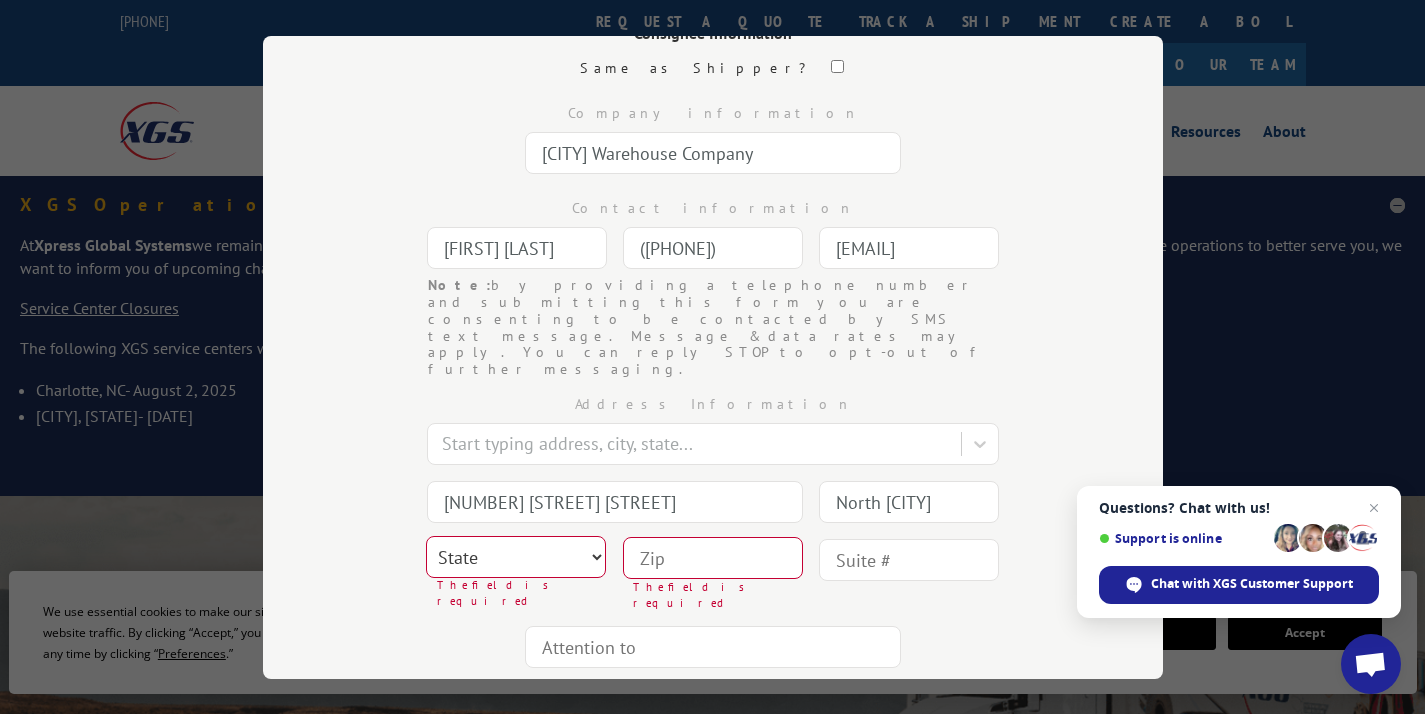 select on "[STATE]" 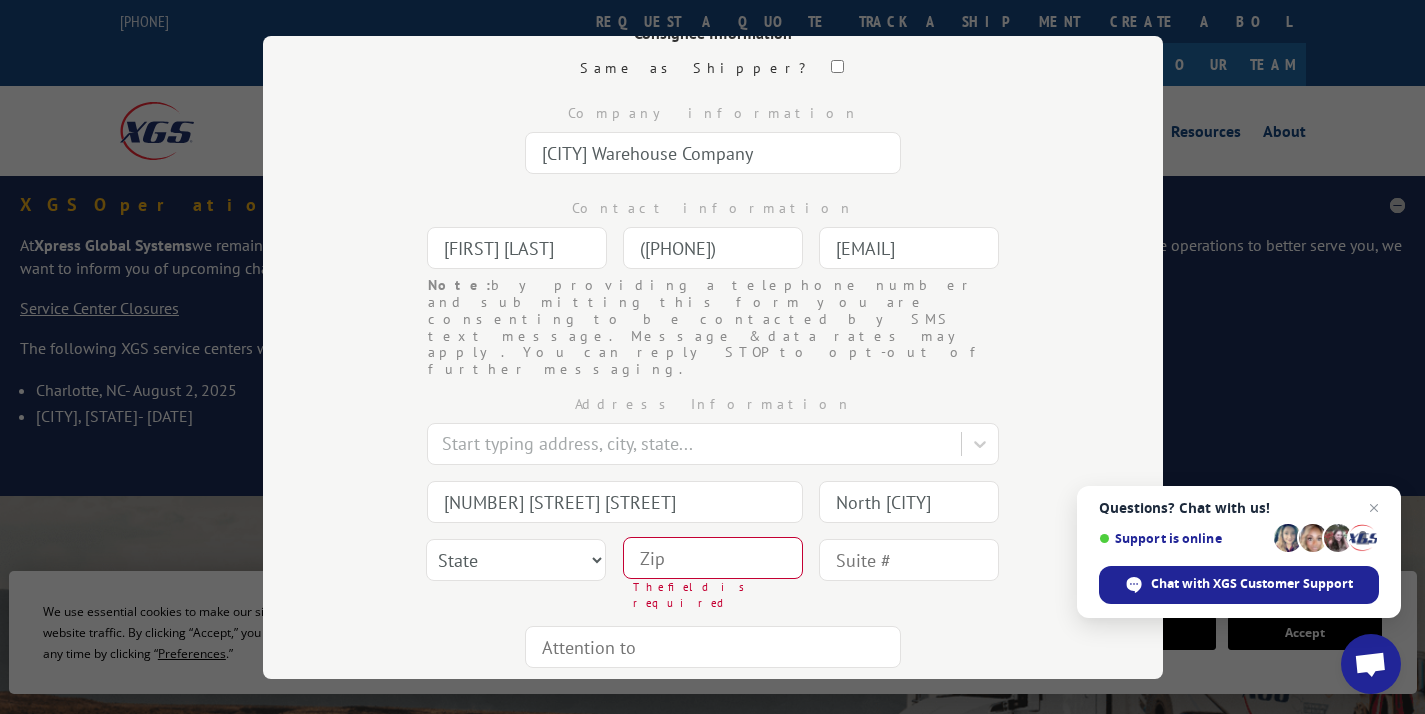 click at bounding box center (713, 558) 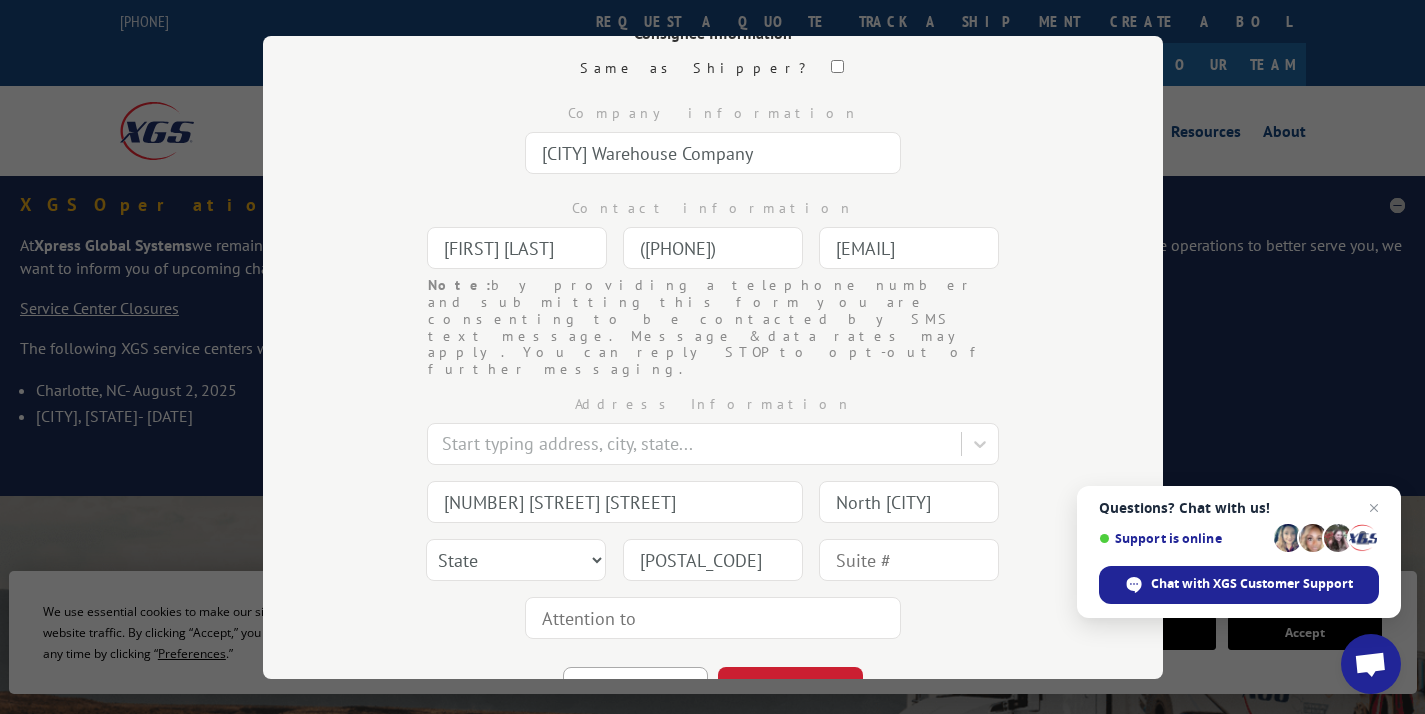 scroll, scrollTop: 283, scrollLeft: 0, axis: vertical 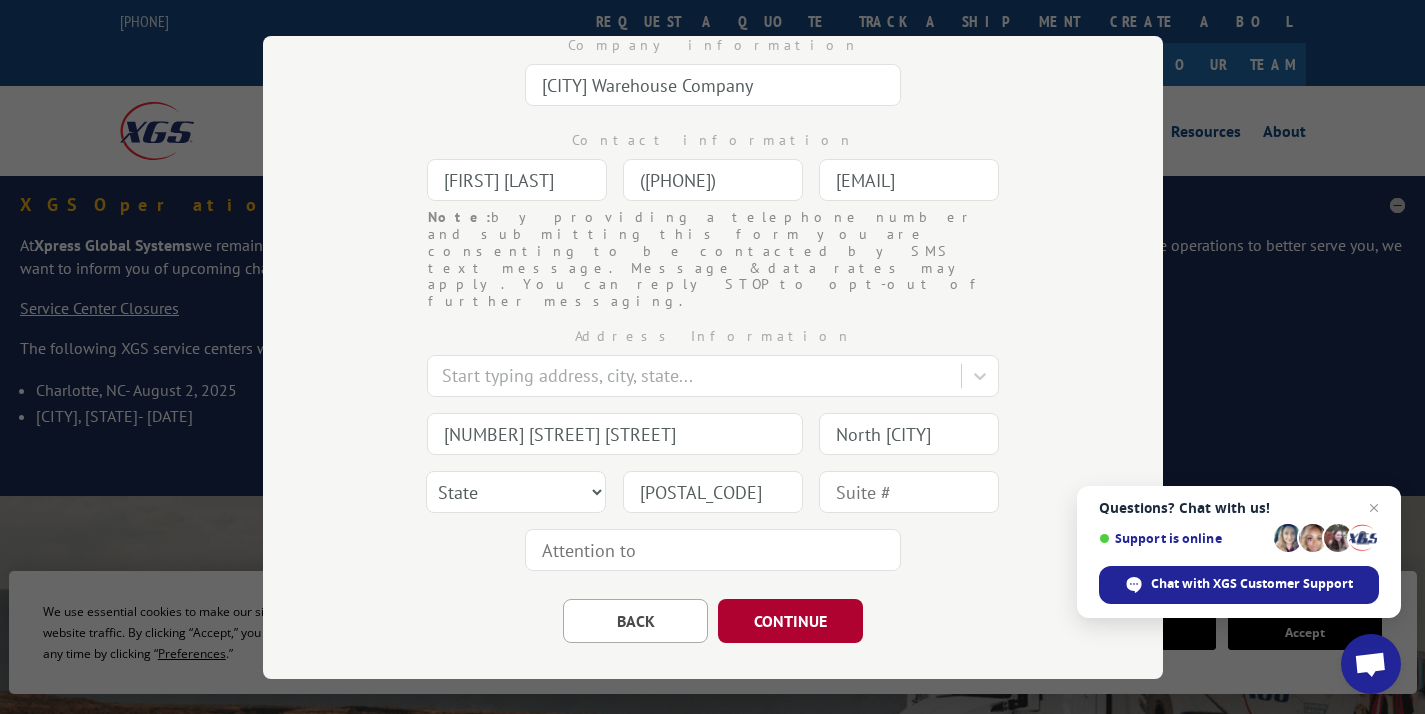 type on "[POSTAL_CODE]" 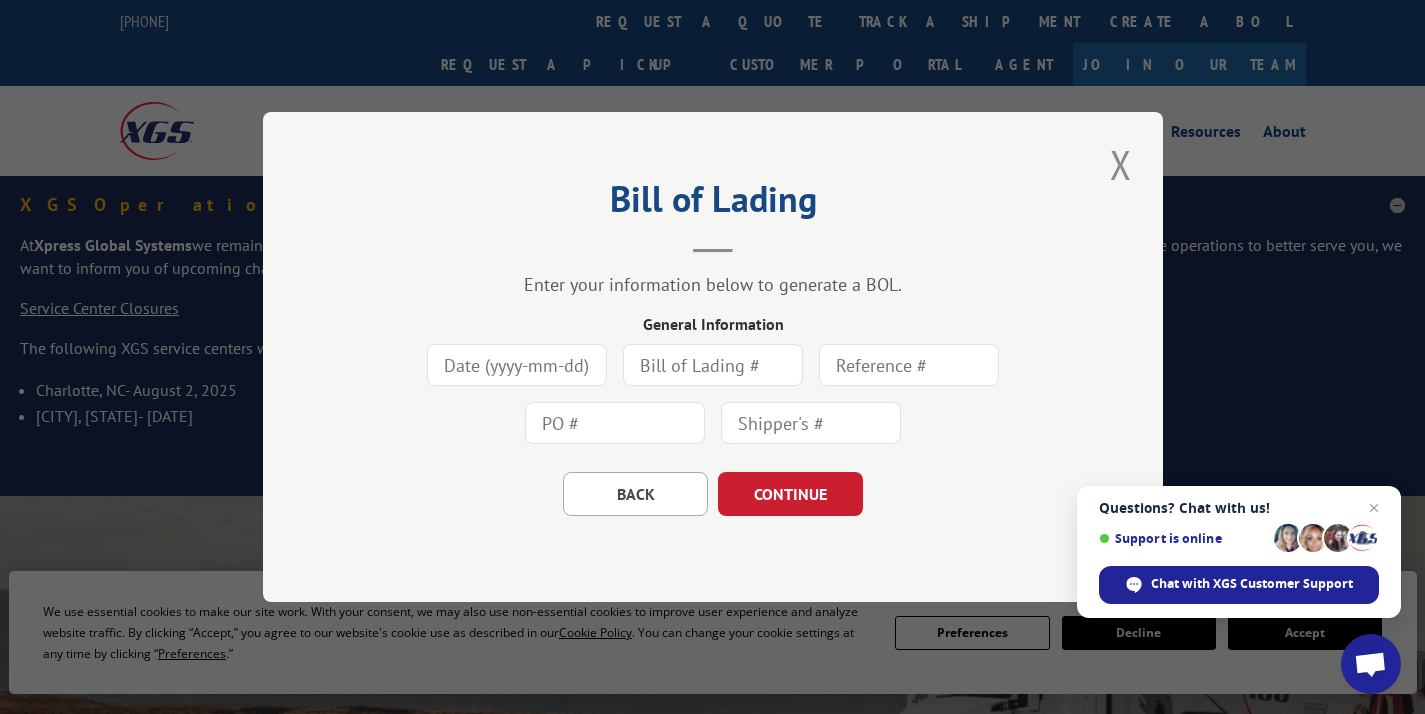 click at bounding box center (517, 365) 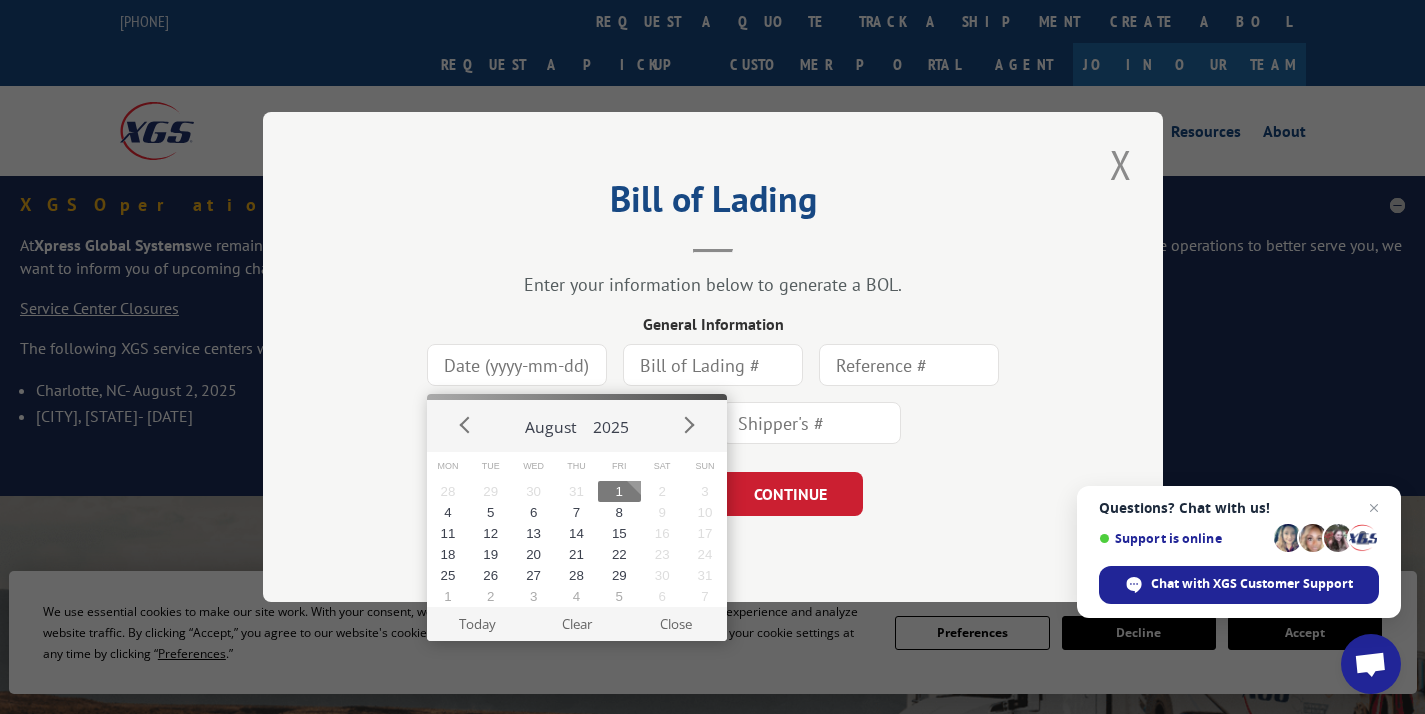 click on "1" at bounding box center [619, 491] 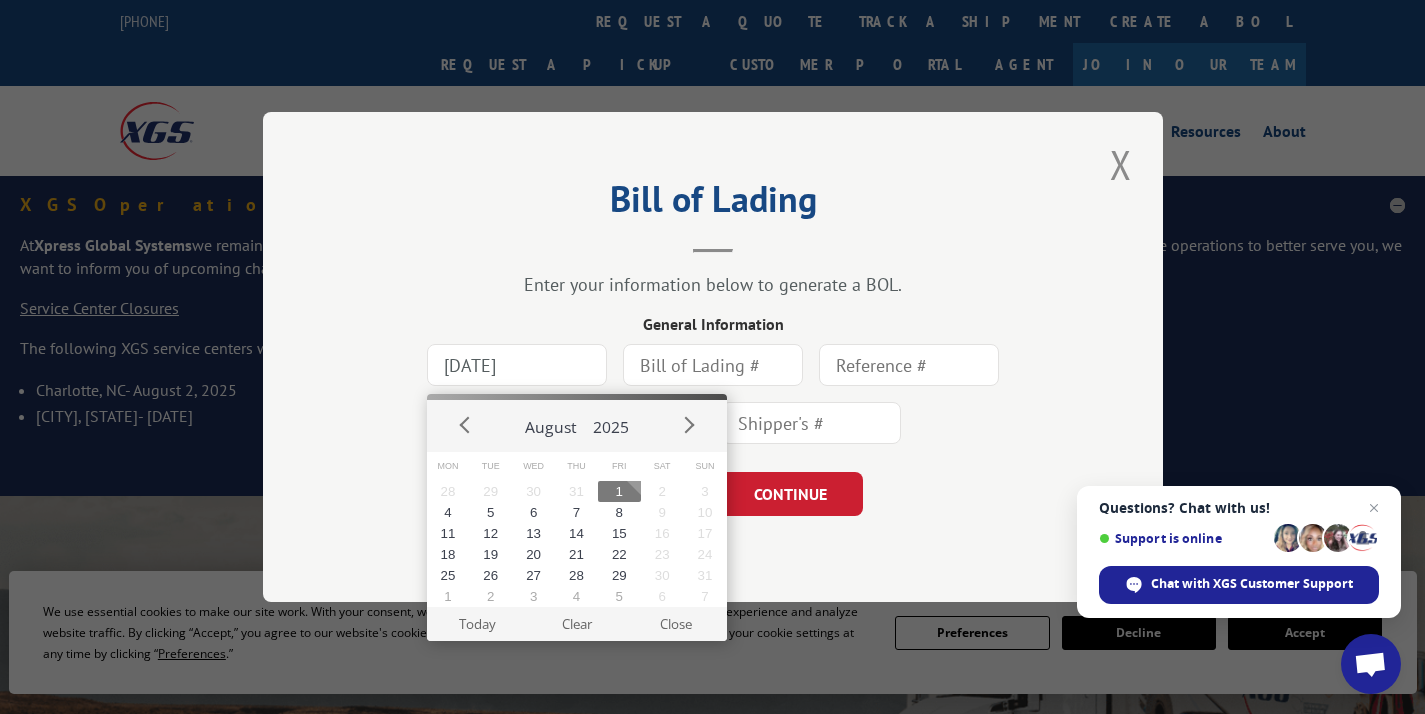 type on "[DATE]" 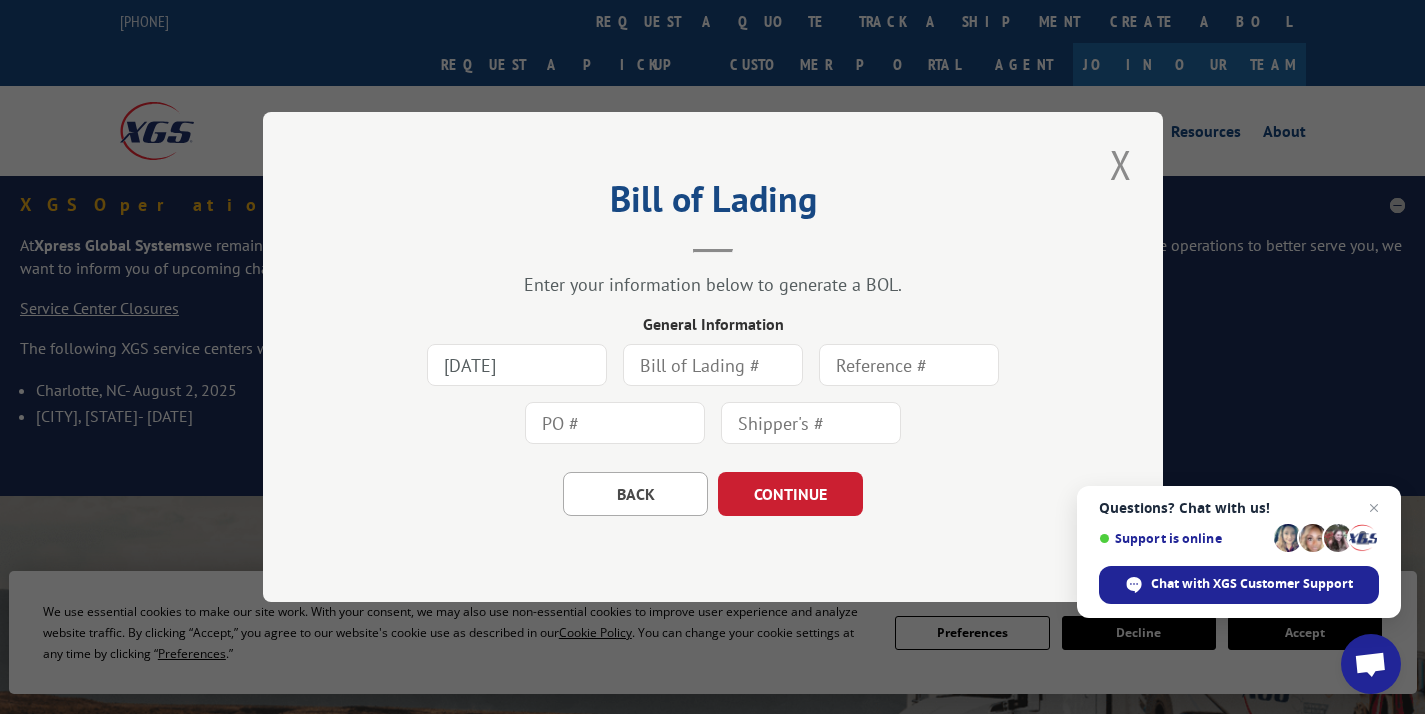 click at bounding box center (713, 365) 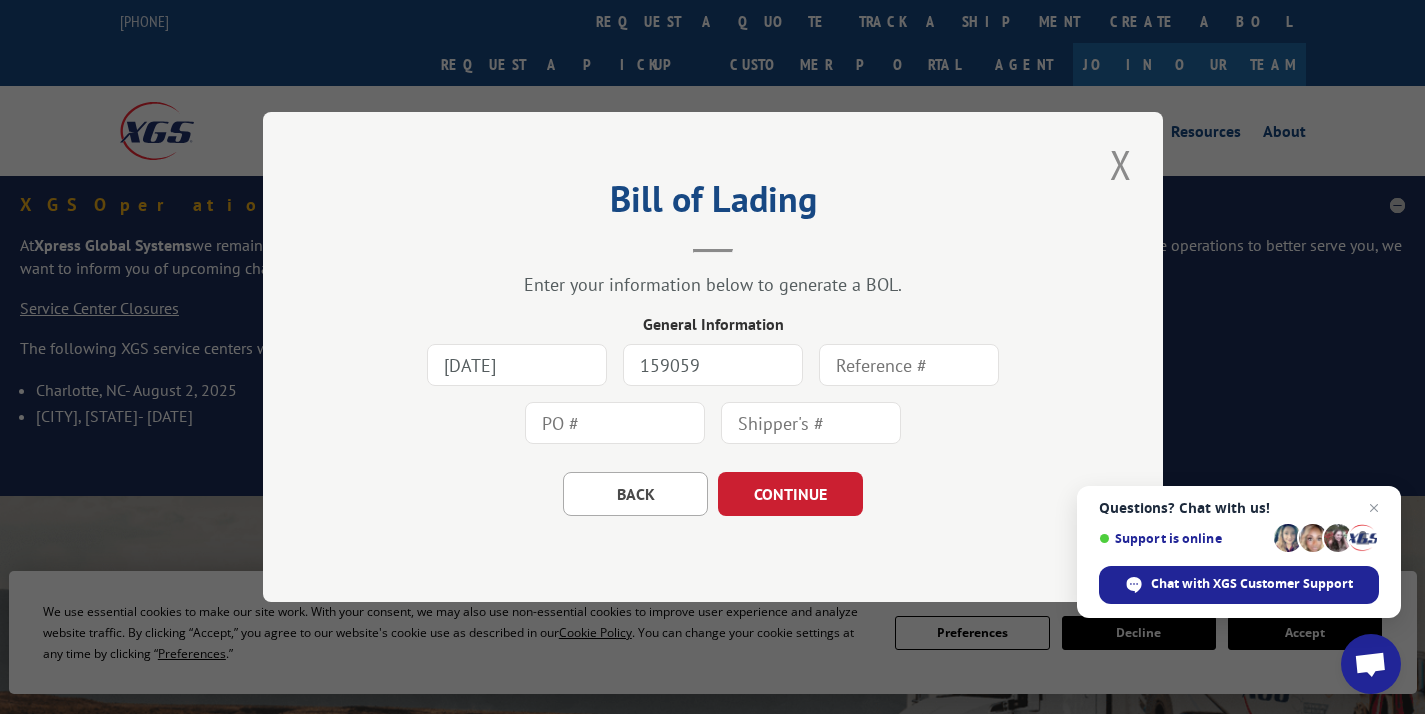 type on "159059" 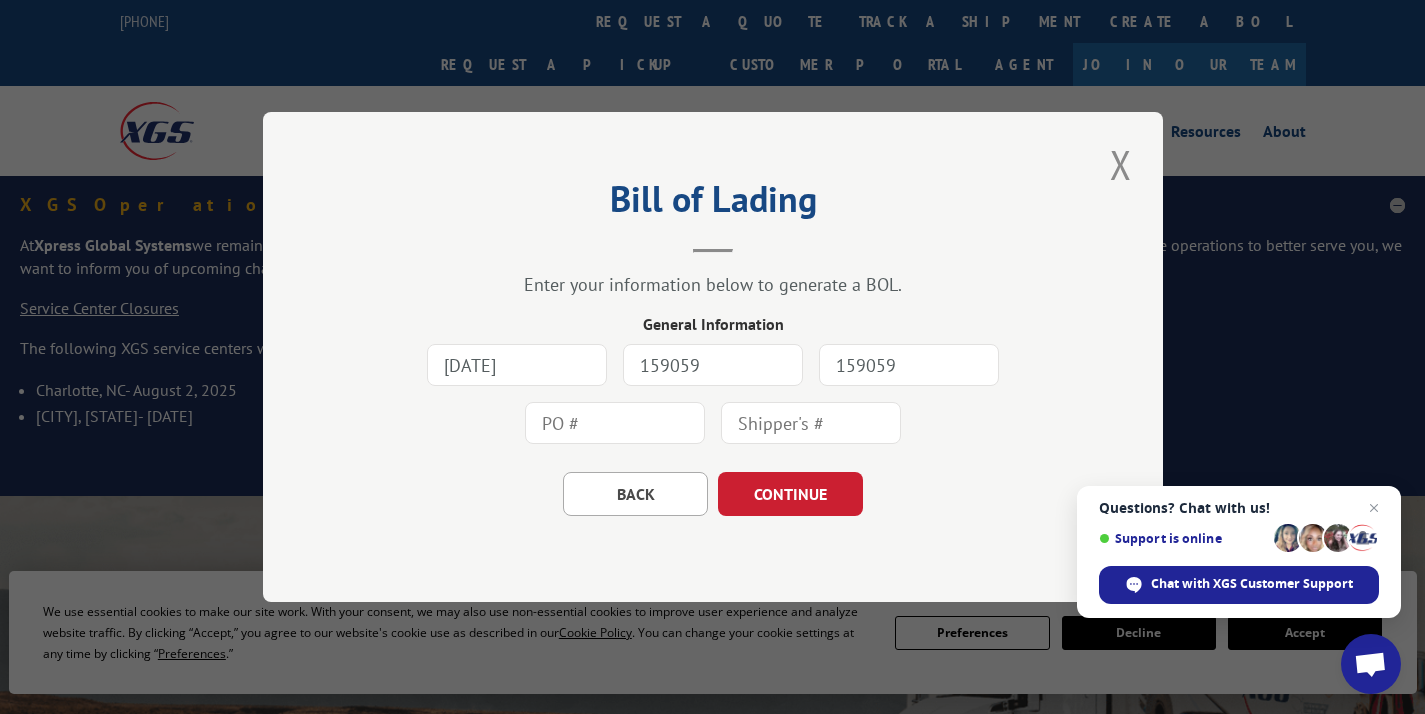 type on "159059" 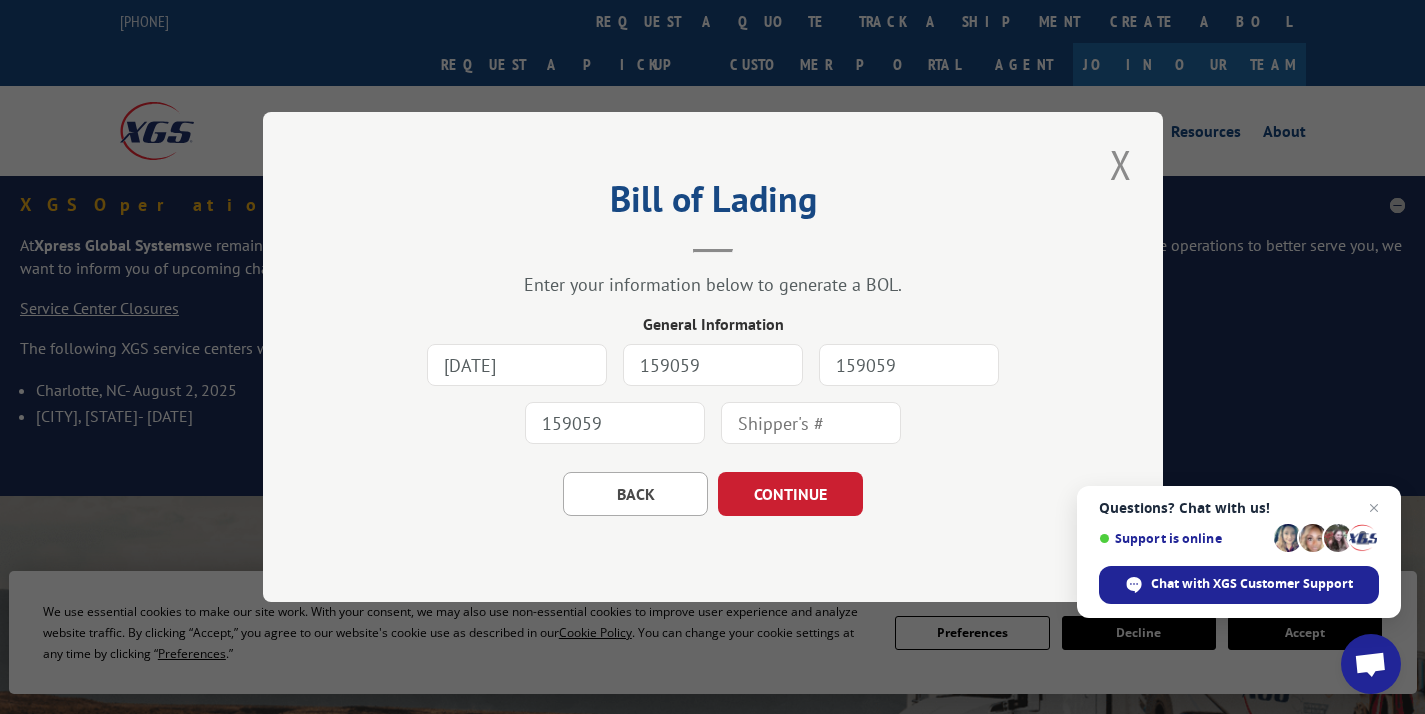 type on "159059" 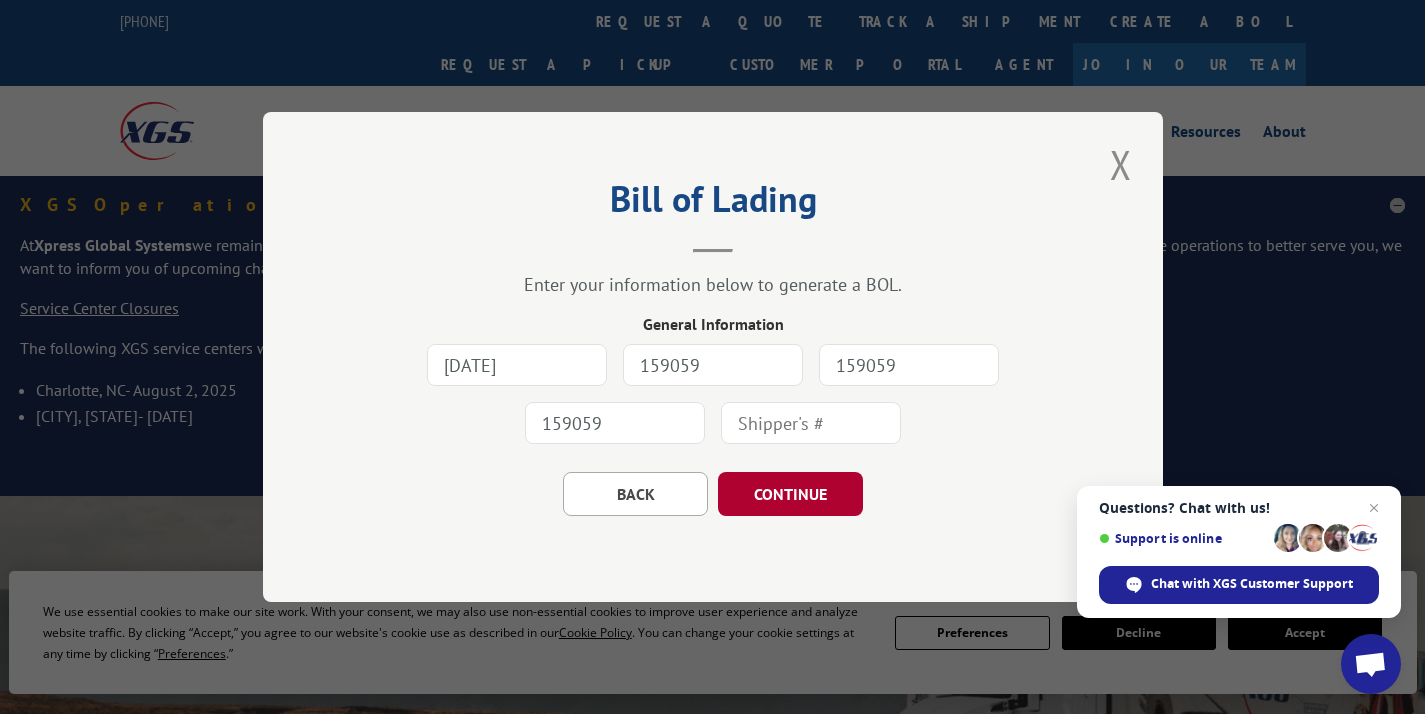 click on "CONTINUE" at bounding box center (790, 494) 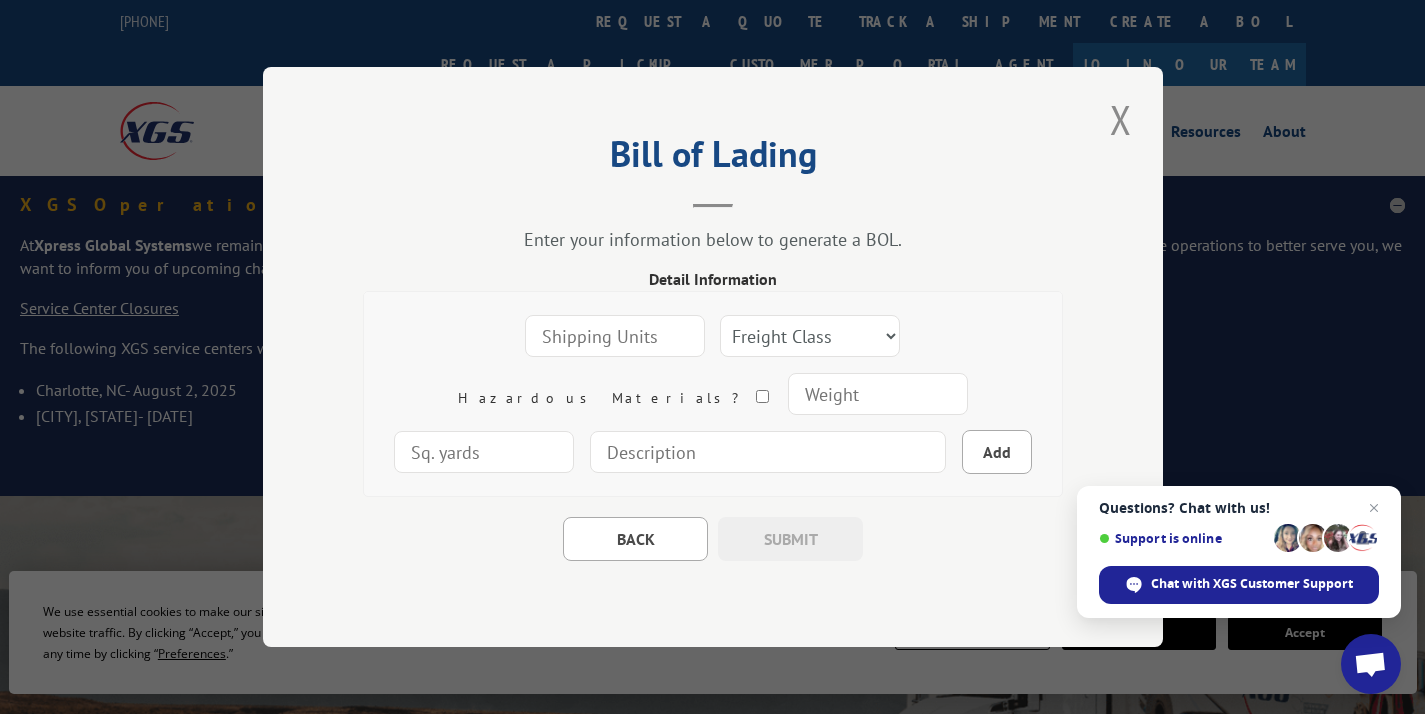 click at bounding box center [615, 336] 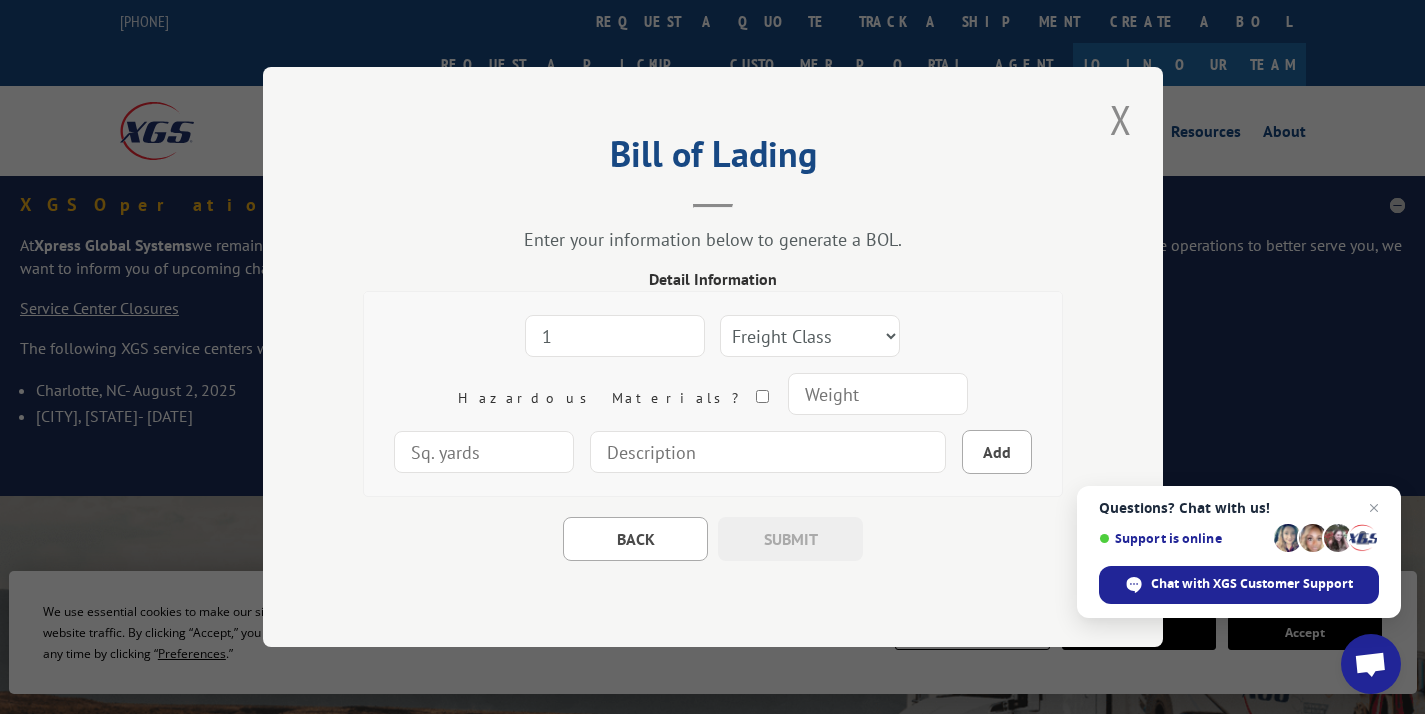 type on "1" 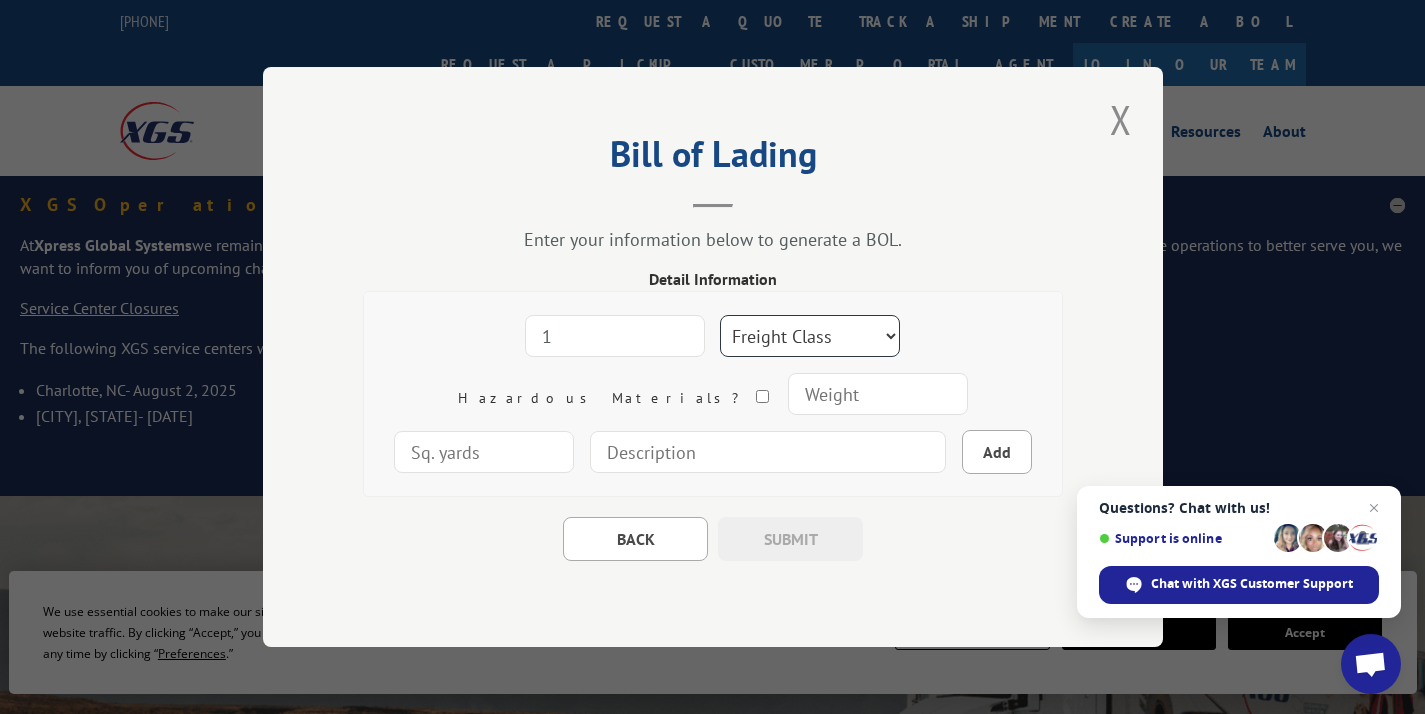 click on "Freight Class 50 55 60 65 70 77 85 92 100 110 125 150 175 200 250 300 400 500 Carpet Carpet Tile" at bounding box center (810, 336) 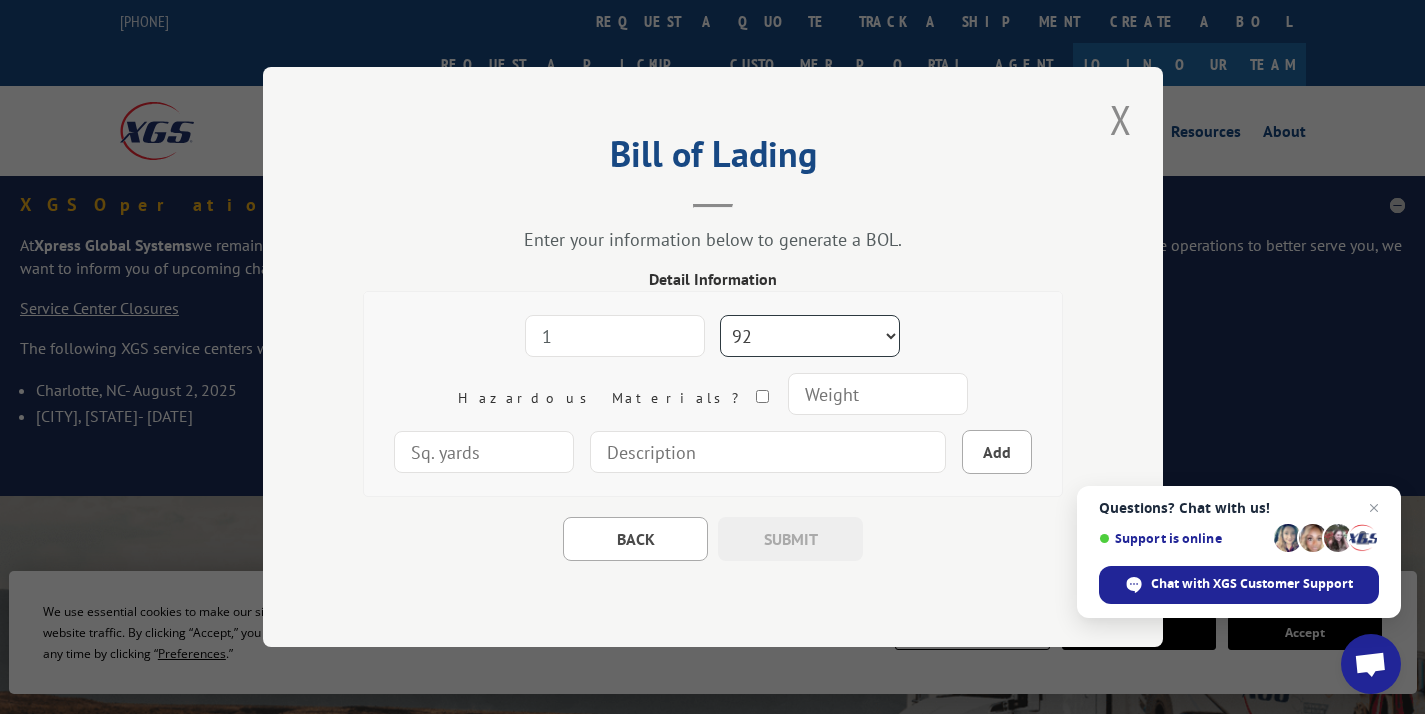 click on "Freight Class 50 55 60 65 70 77 85 92 100 110 125 150 175 200 250 300 400 500 Carpet Carpet Tile" at bounding box center [810, 336] 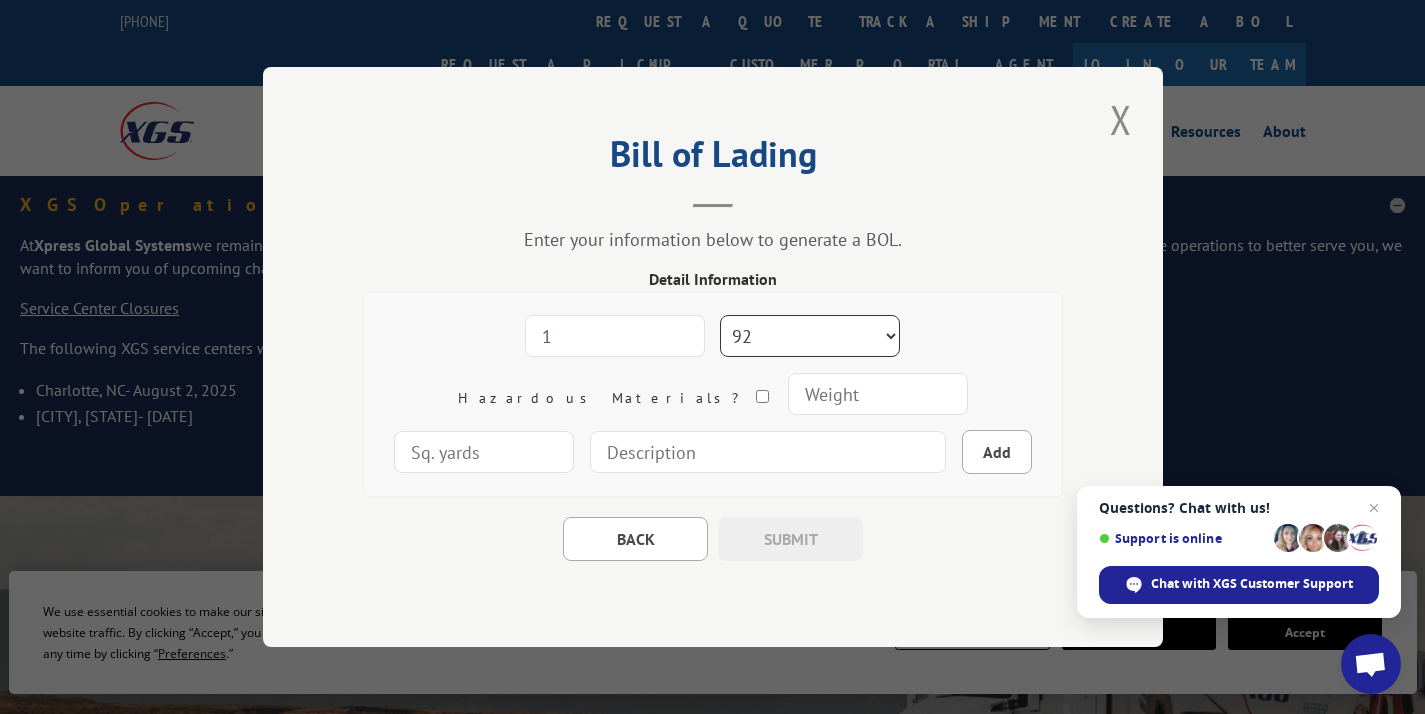 select on "100" 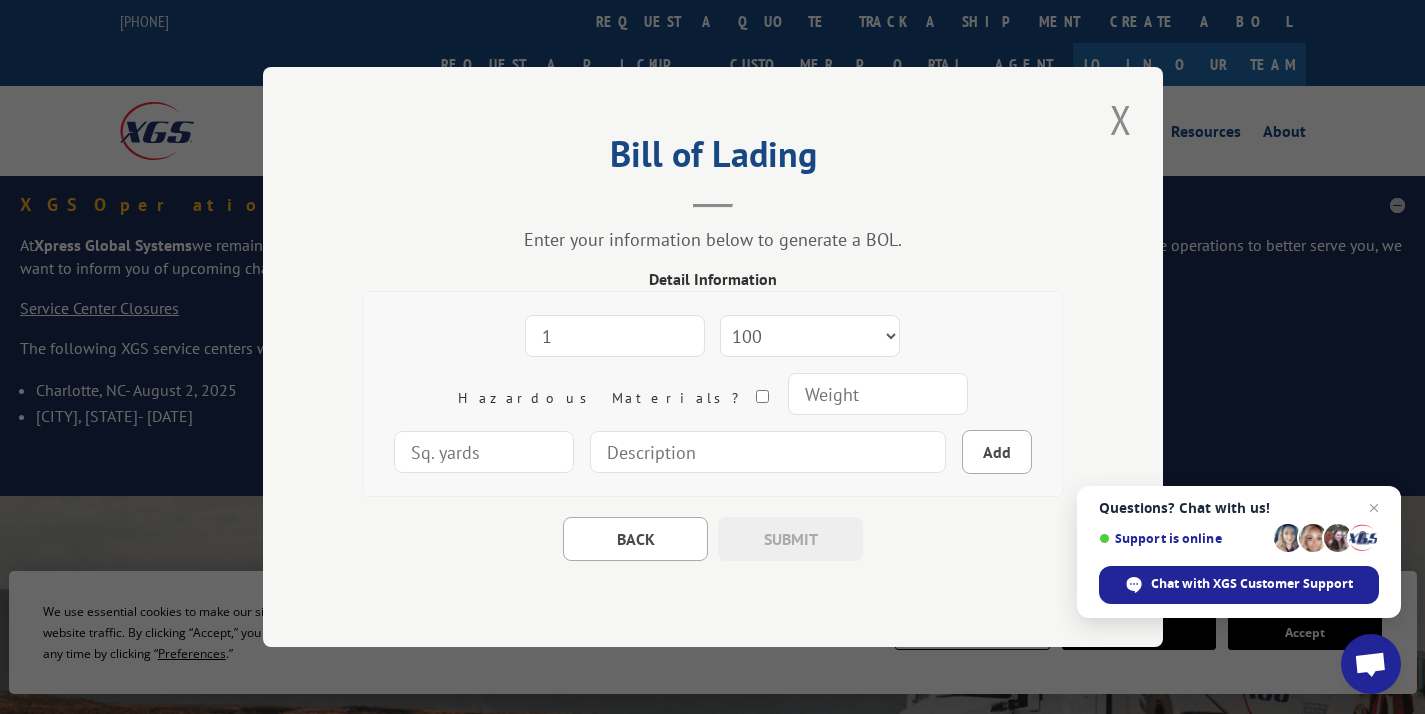 click at bounding box center (878, 394) 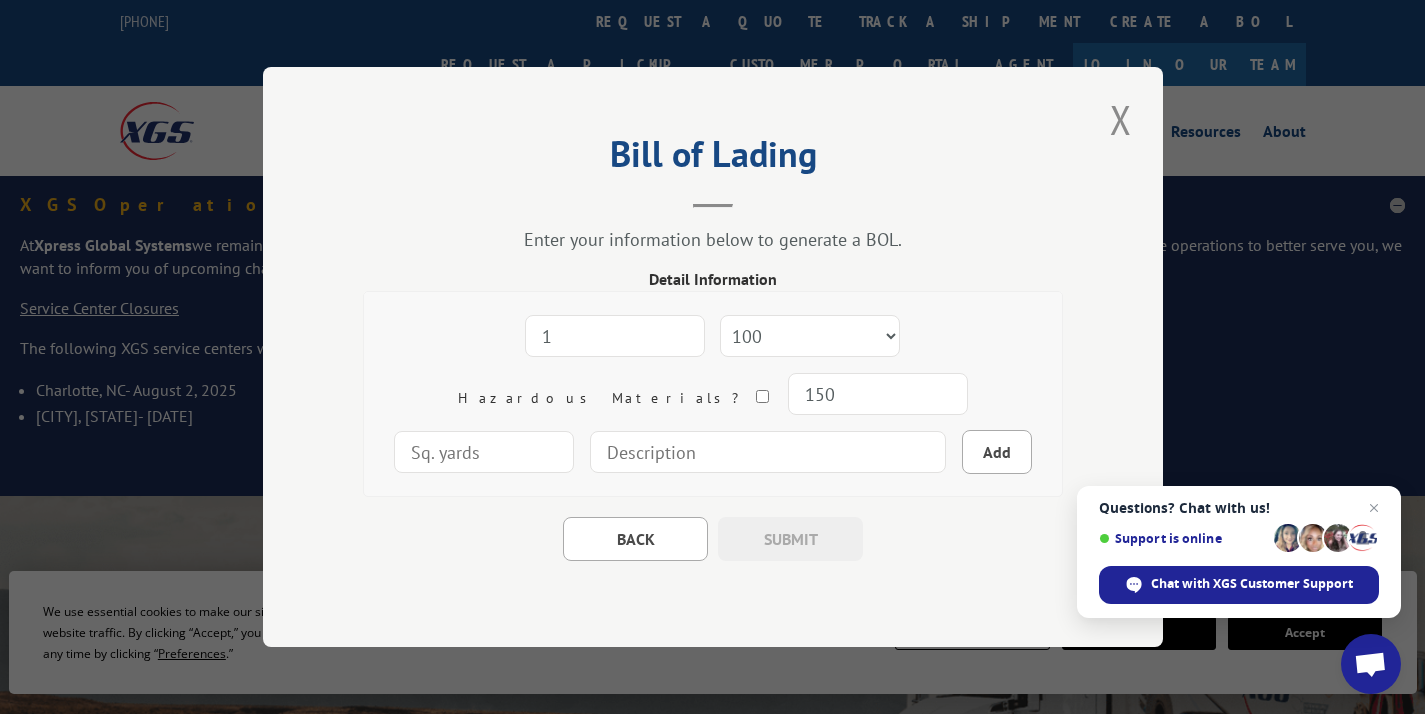 type on "150" 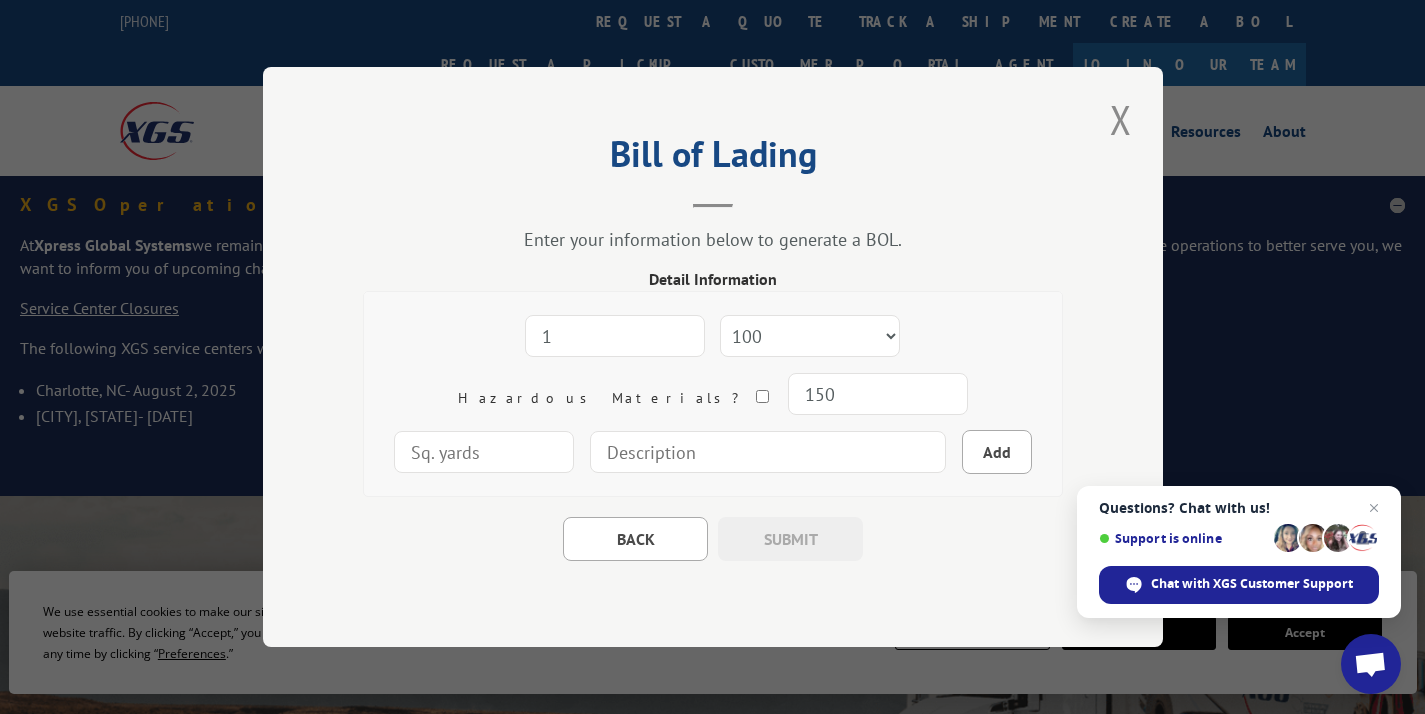 click at bounding box center (484, 452) 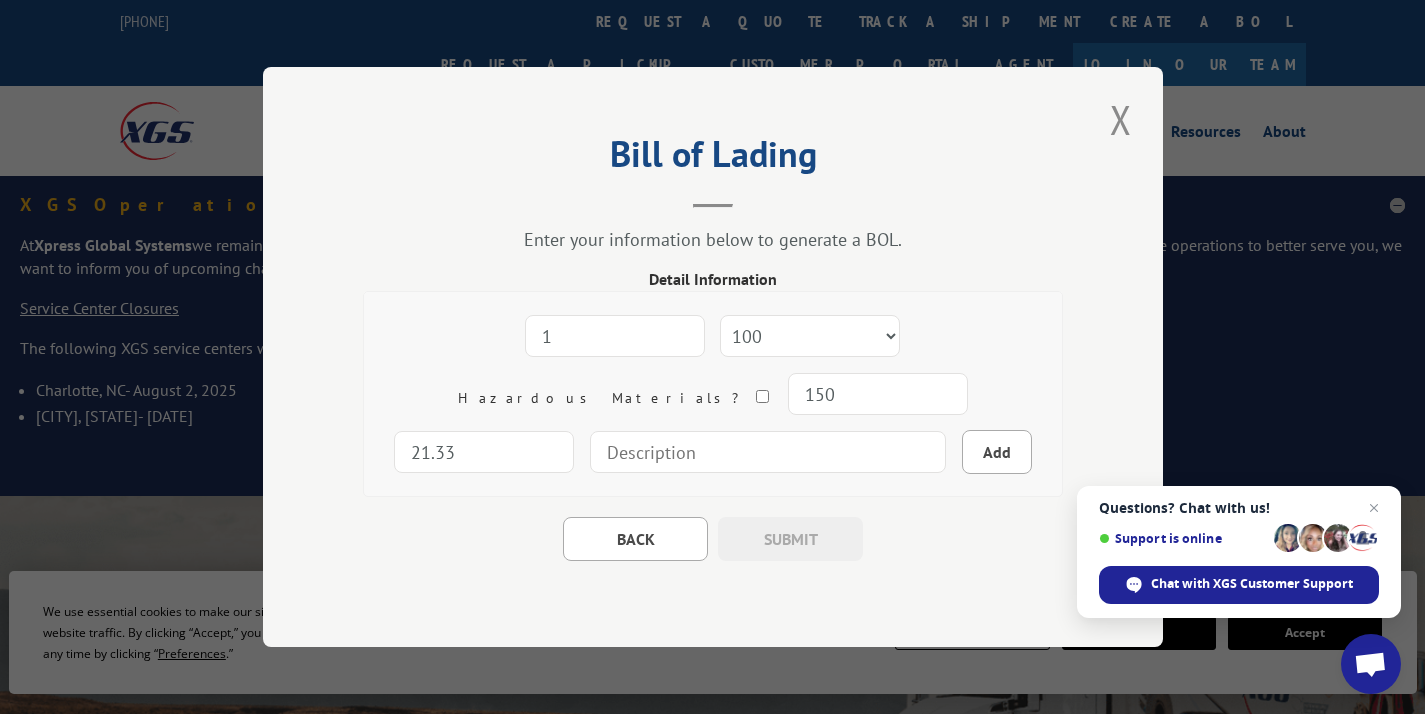 type on "21.33" 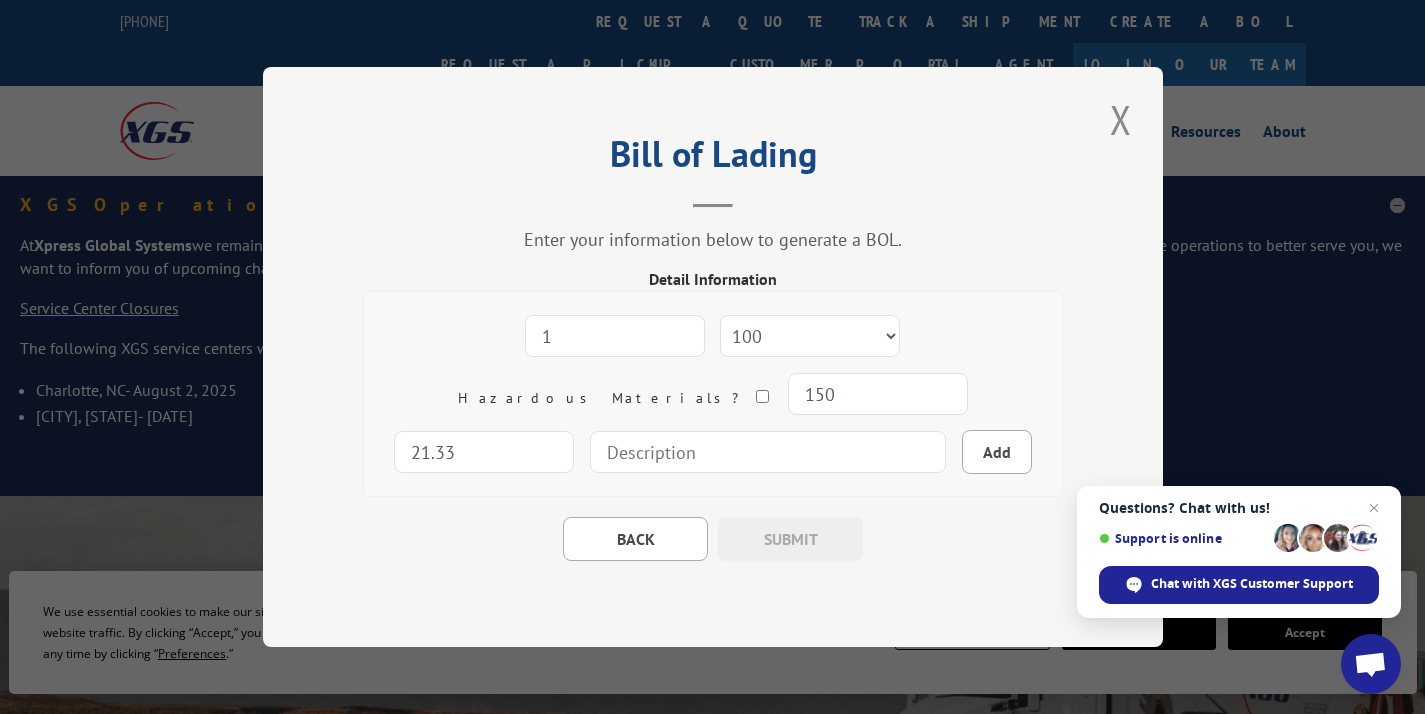 type on "Carpet Roll" 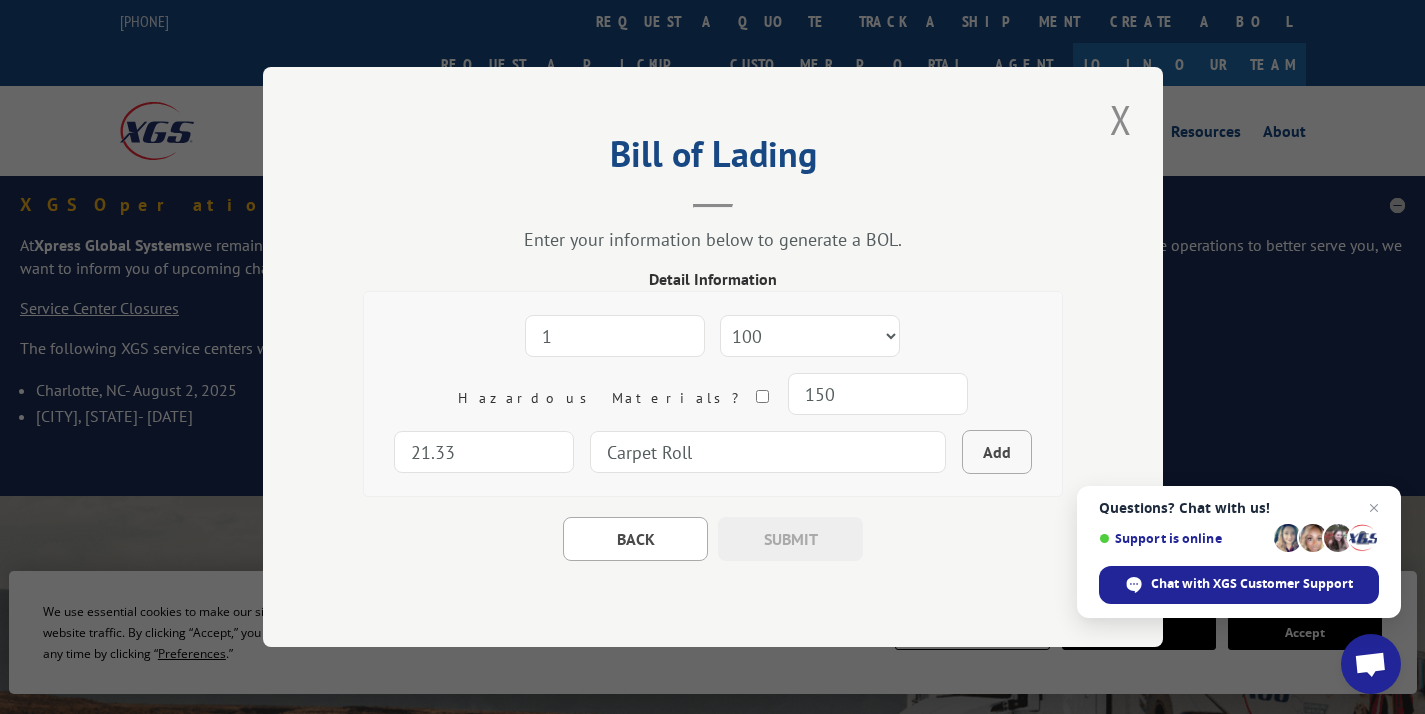 click on "Add" at bounding box center (997, 452) 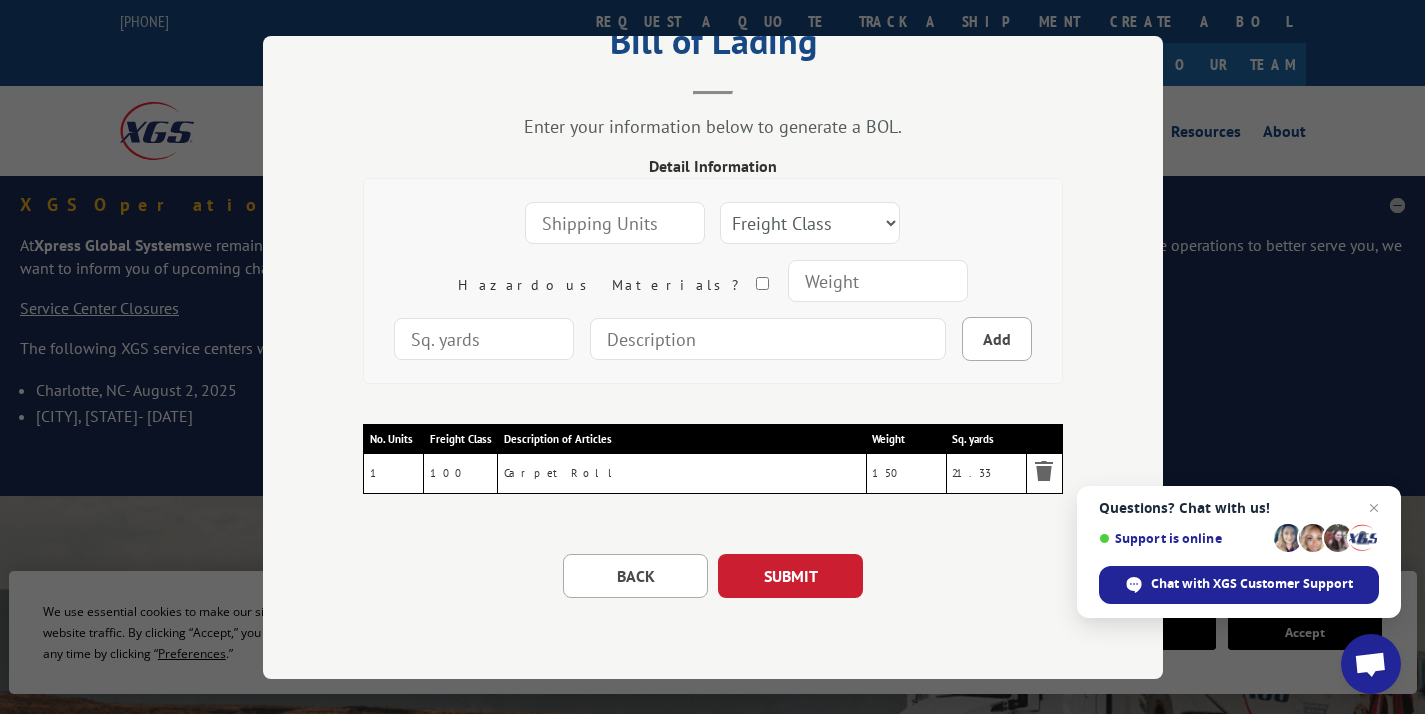 scroll, scrollTop: 87, scrollLeft: 0, axis: vertical 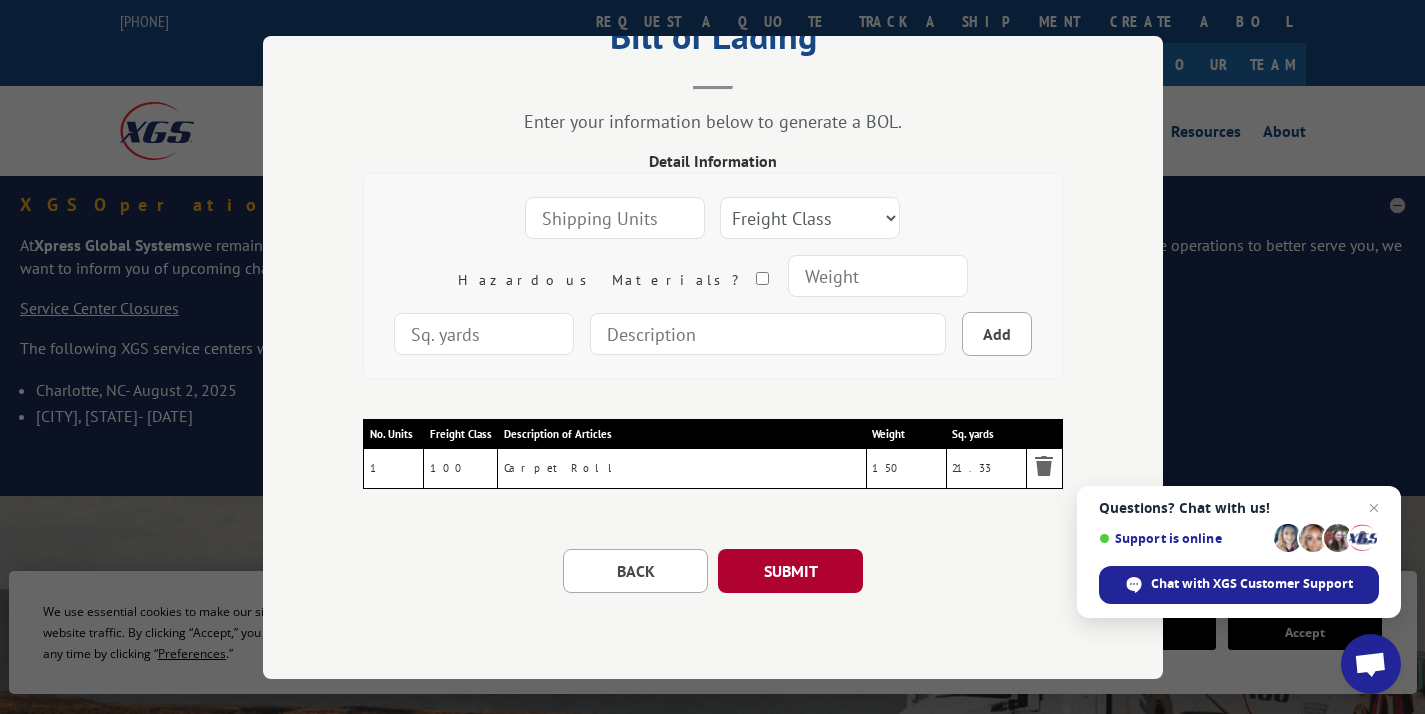 click on "SUBMIT" at bounding box center [790, 571] 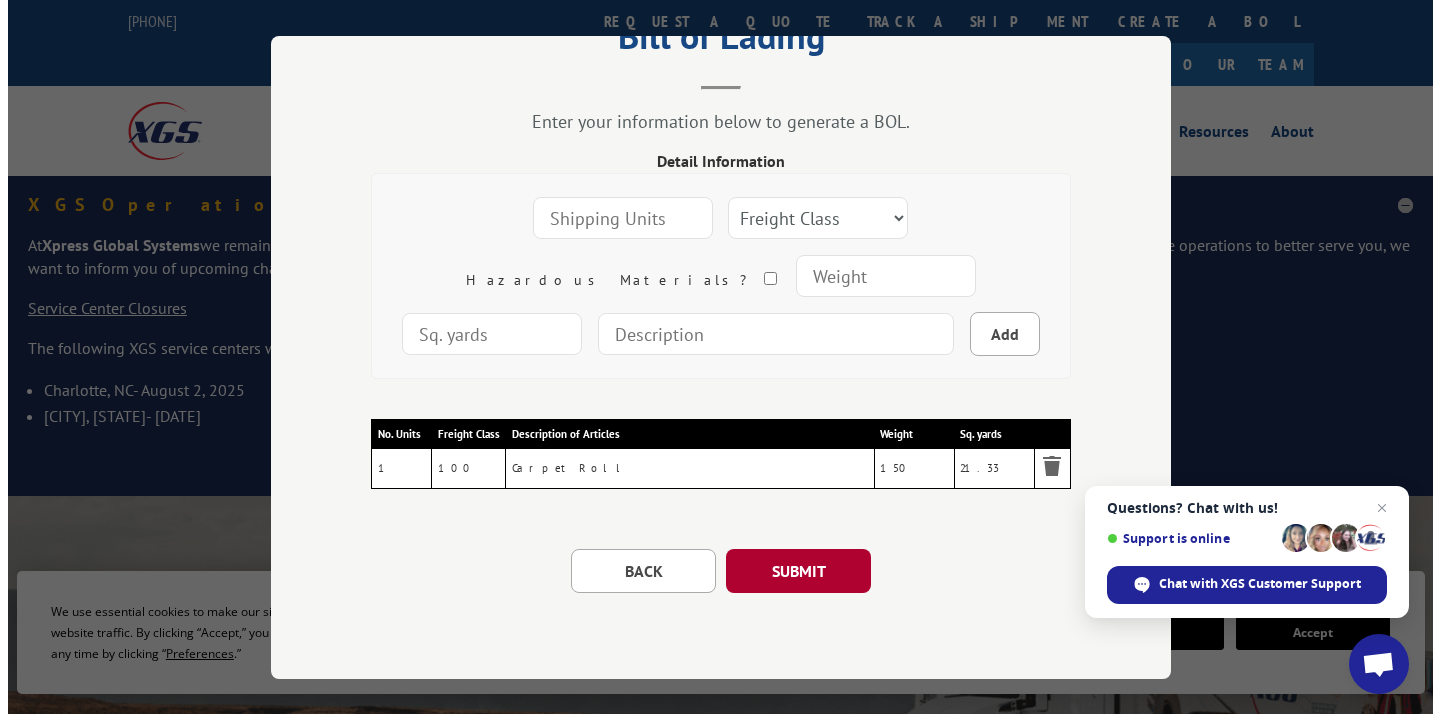 scroll, scrollTop: 0, scrollLeft: 0, axis: both 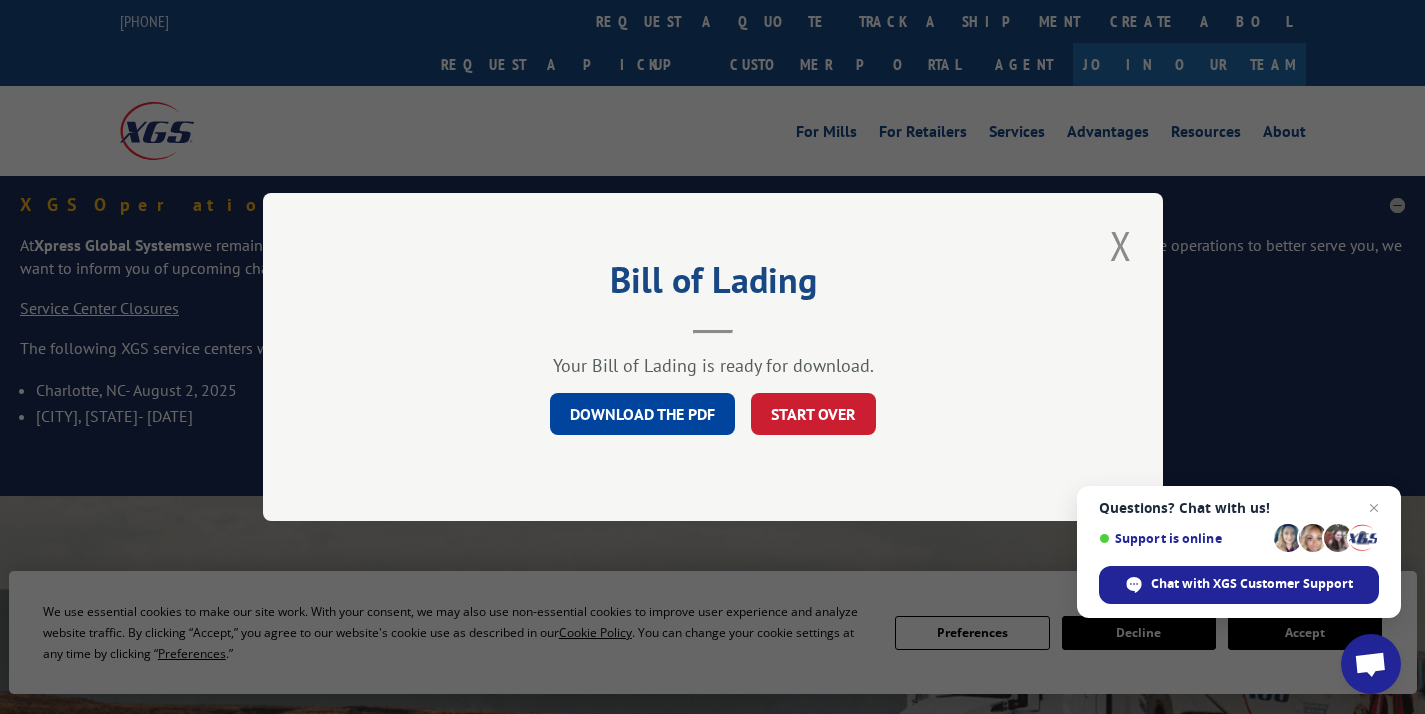 click on "DOWNLOAD THE PDF" at bounding box center [642, 414] 